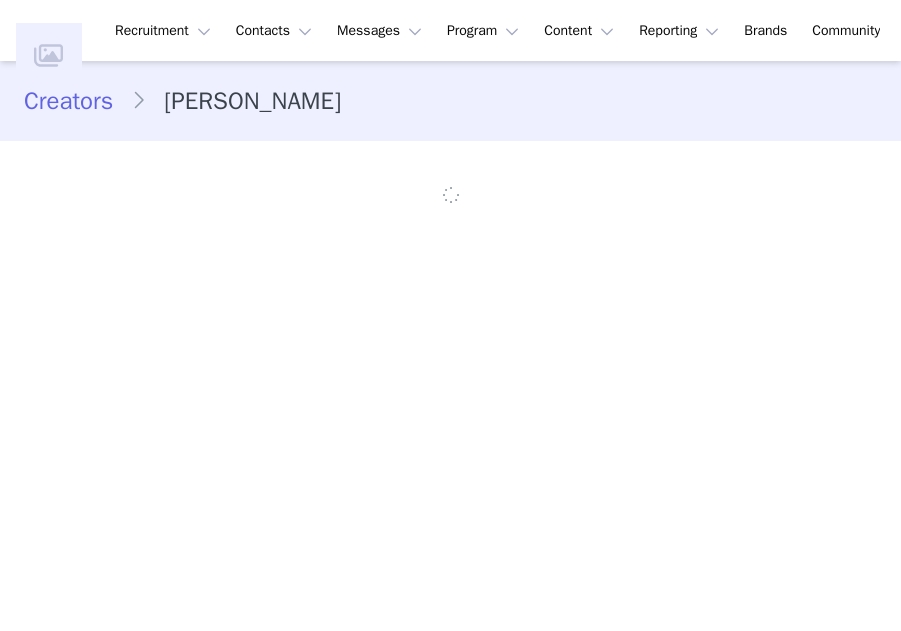scroll, scrollTop: 0, scrollLeft: 0, axis: both 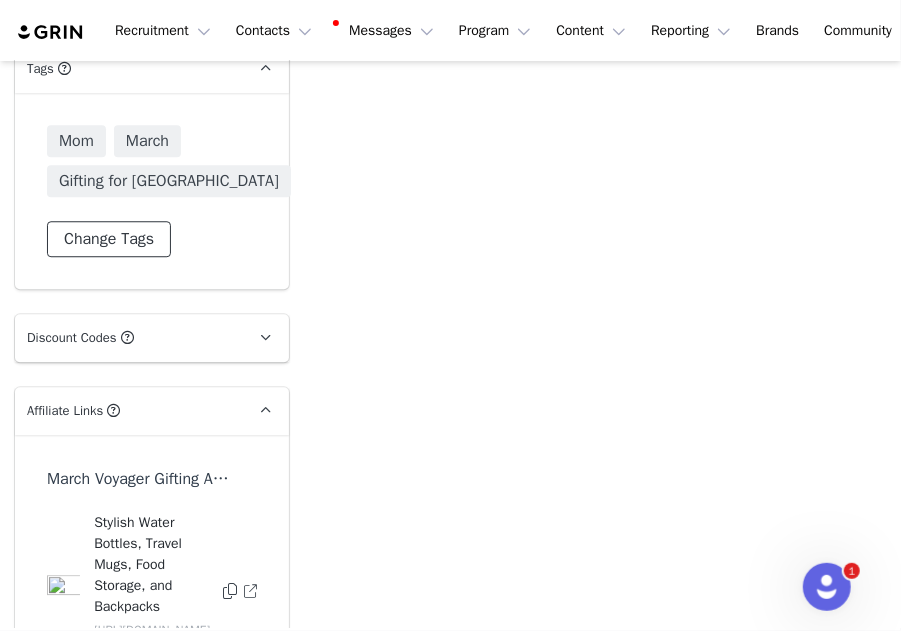 click on "Change Tags" at bounding box center [109, 239] 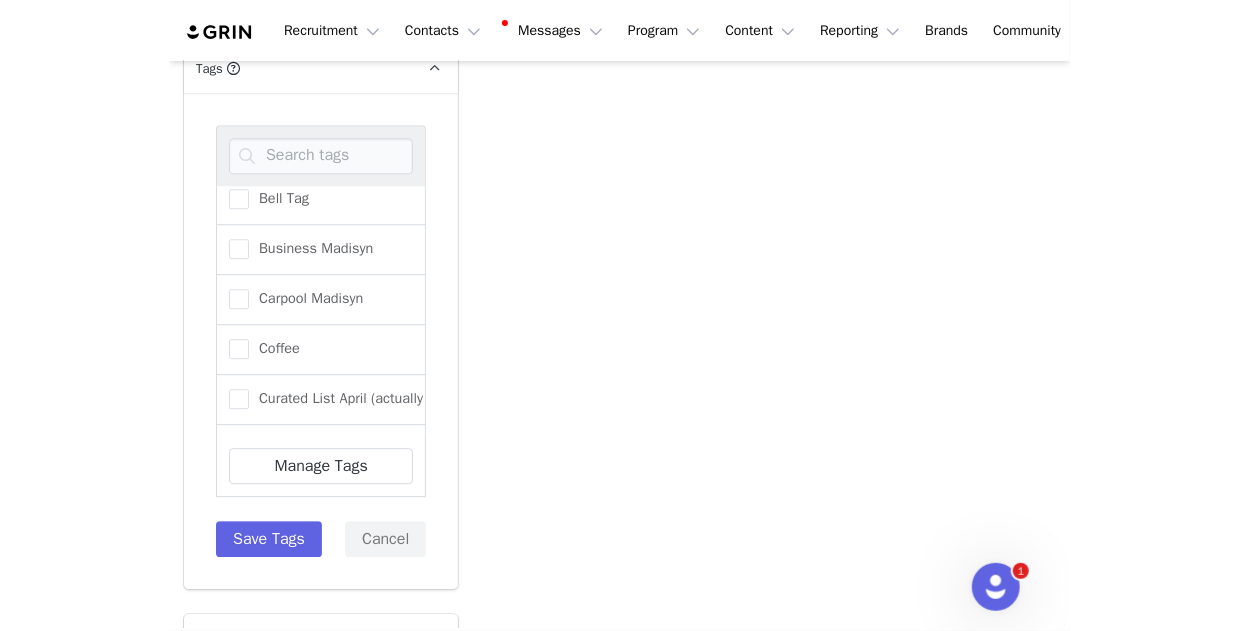 scroll, scrollTop: 213, scrollLeft: 0, axis: vertical 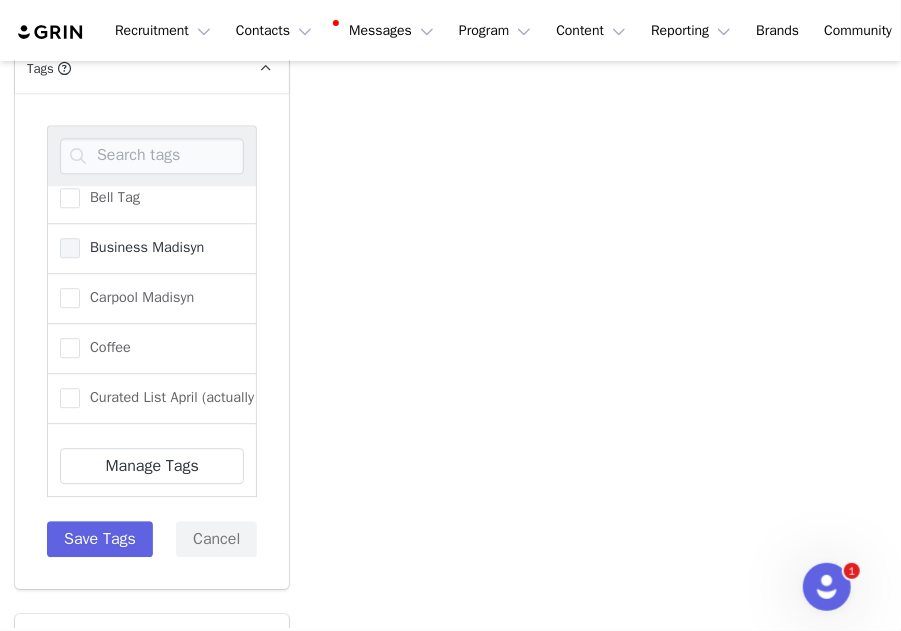 click on "Business Madisyn" at bounding box center (142, 247) 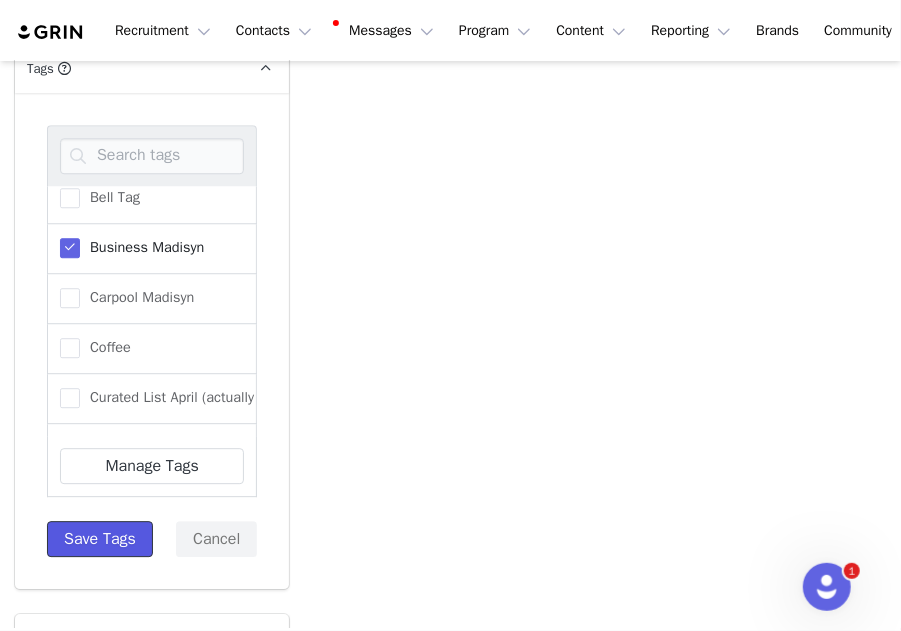 click on "Save Tags" at bounding box center (100, 539) 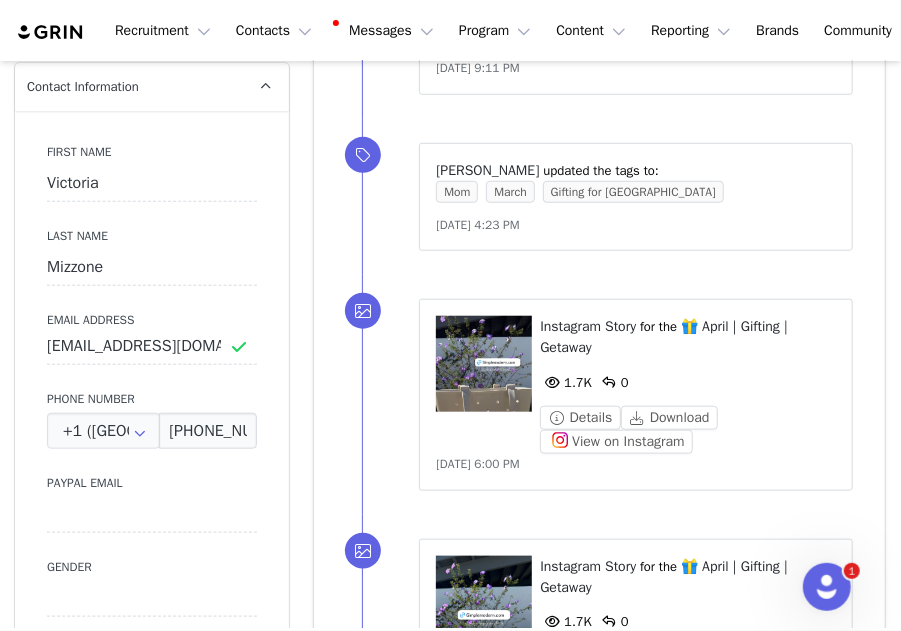 scroll, scrollTop: 529, scrollLeft: 0, axis: vertical 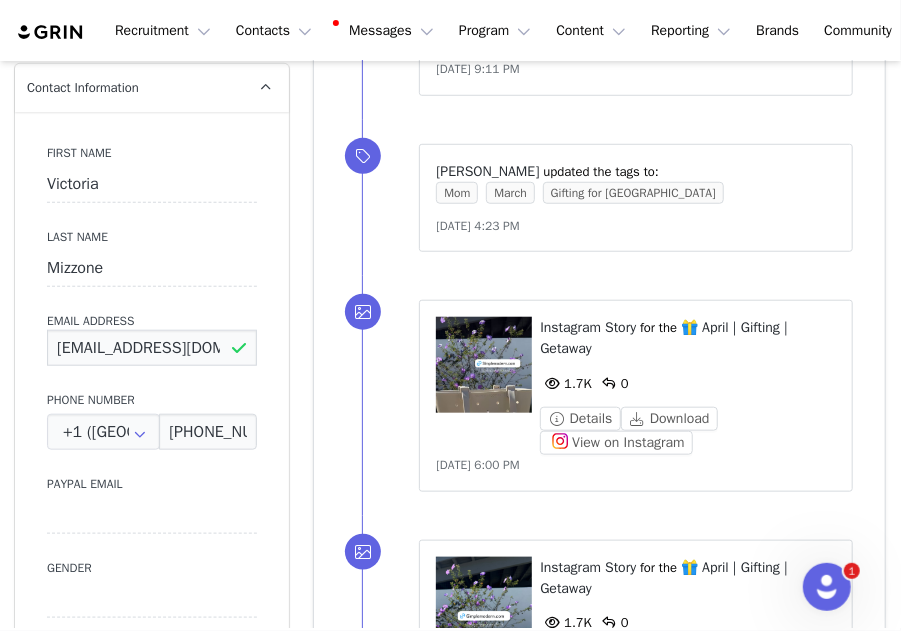drag, startPoint x: 218, startPoint y: 349, endPoint x: 28, endPoint y: 346, distance: 190.02368 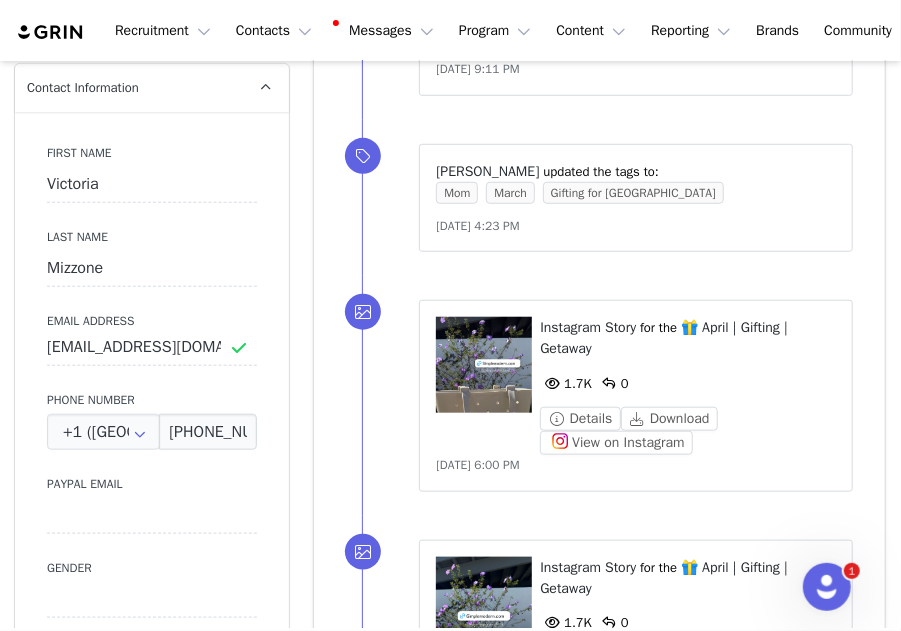 click on "Paypal Email" at bounding box center [152, 504] 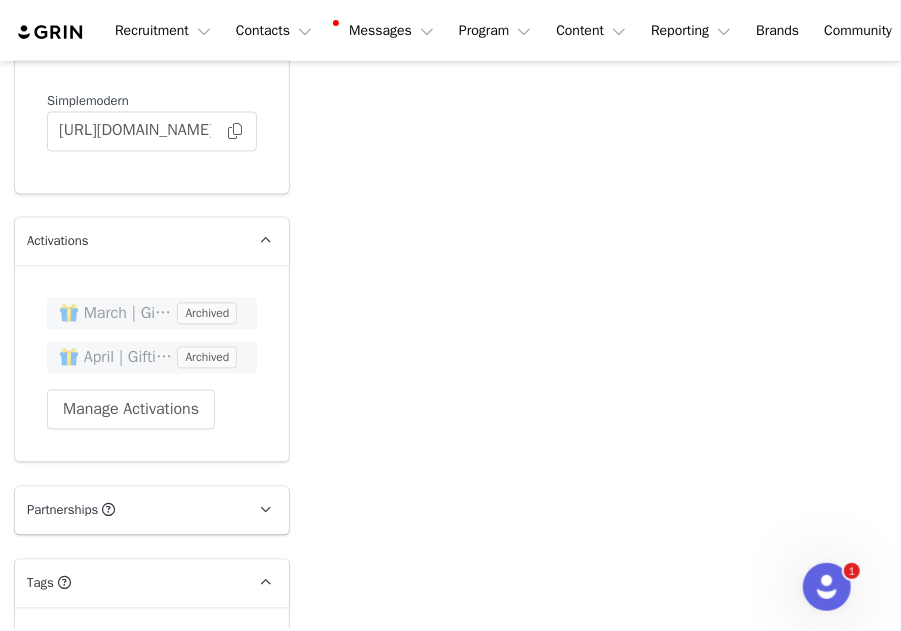 scroll, scrollTop: 4037, scrollLeft: 0, axis: vertical 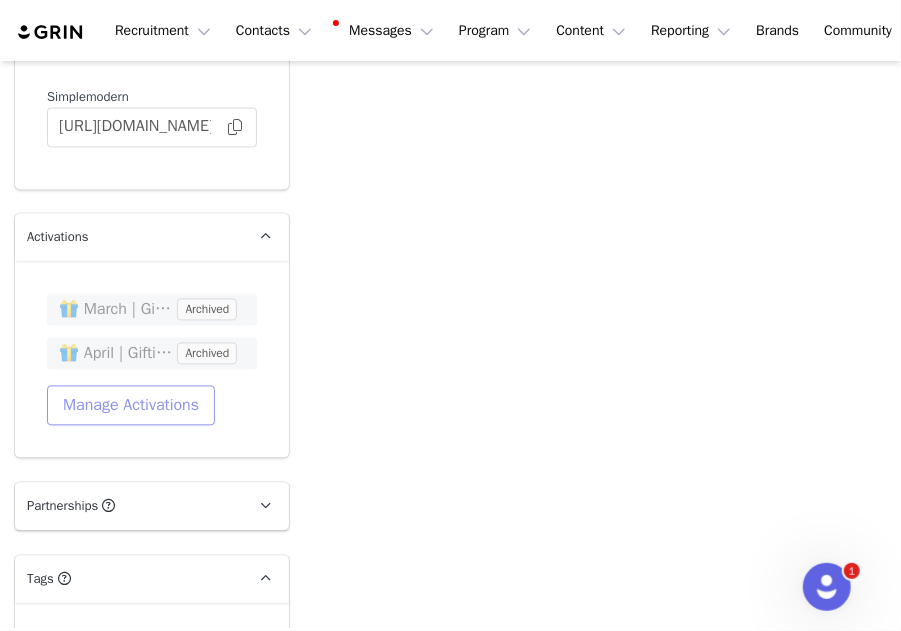 click on "Manage Activations" at bounding box center (131, 406) 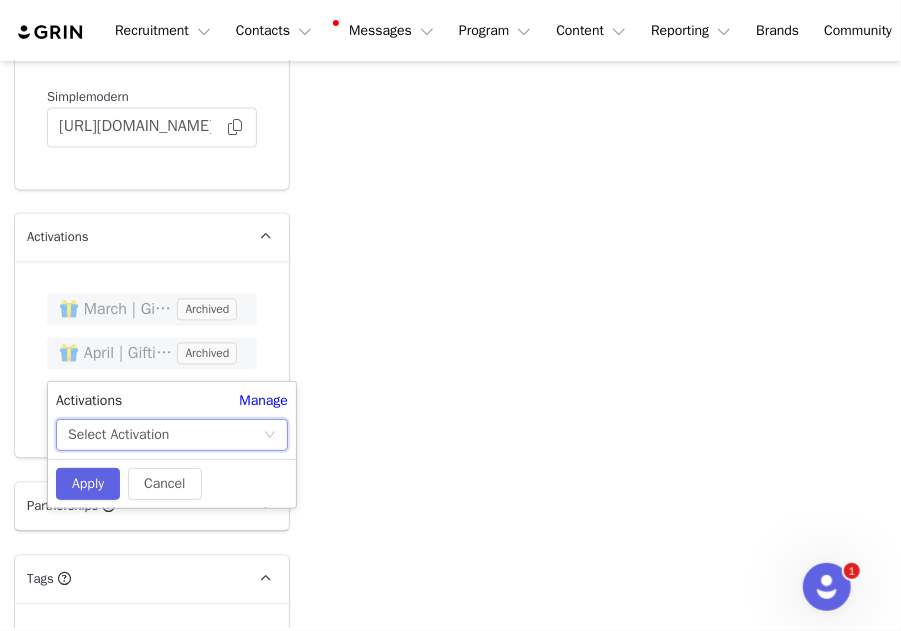 click on "Select Activation" at bounding box center [165, 435] 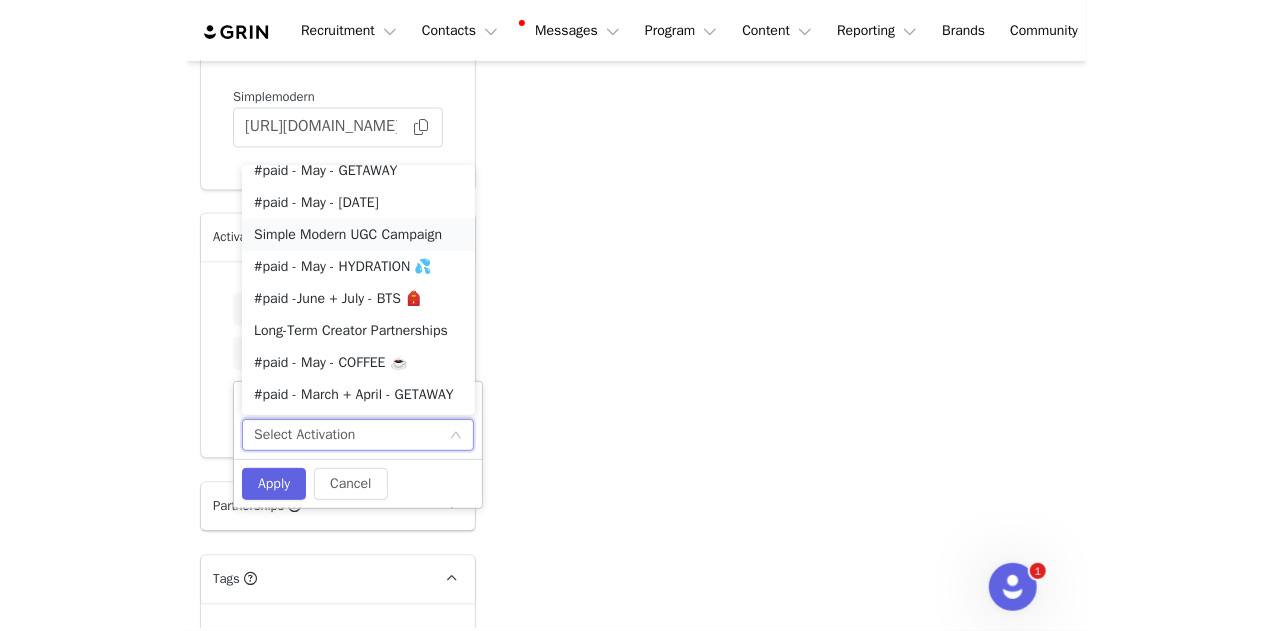 scroll, scrollTop: 0, scrollLeft: 0, axis: both 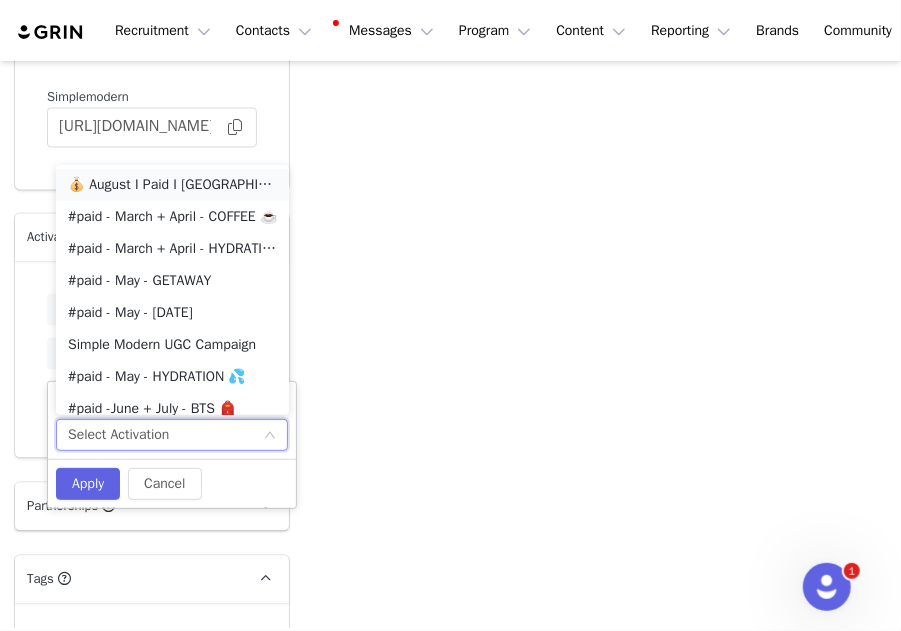 click on "💰 August I Paid I [GEOGRAPHIC_DATA]" at bounding box center (172, 185) 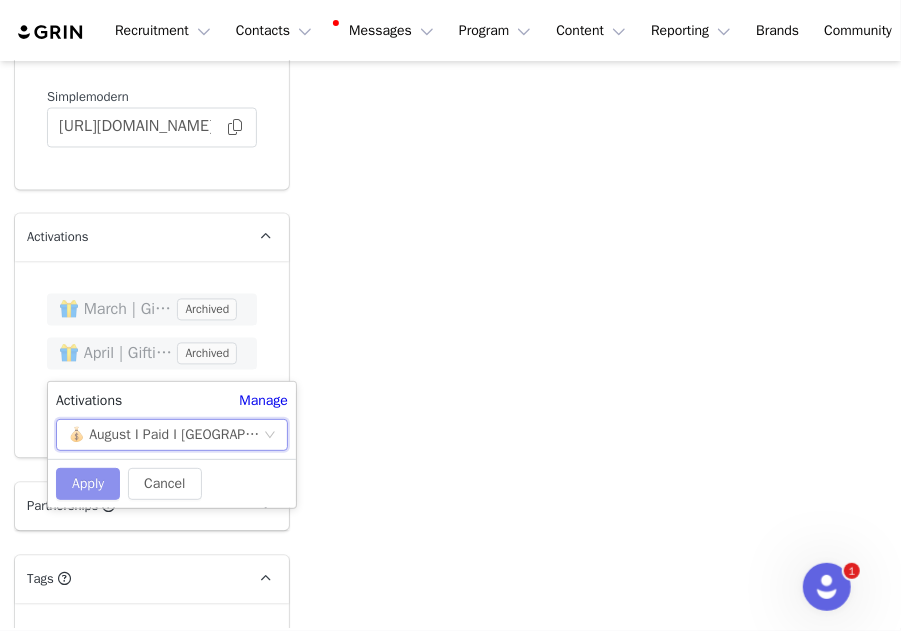click on "Apply" at bounding box center (88, 484) 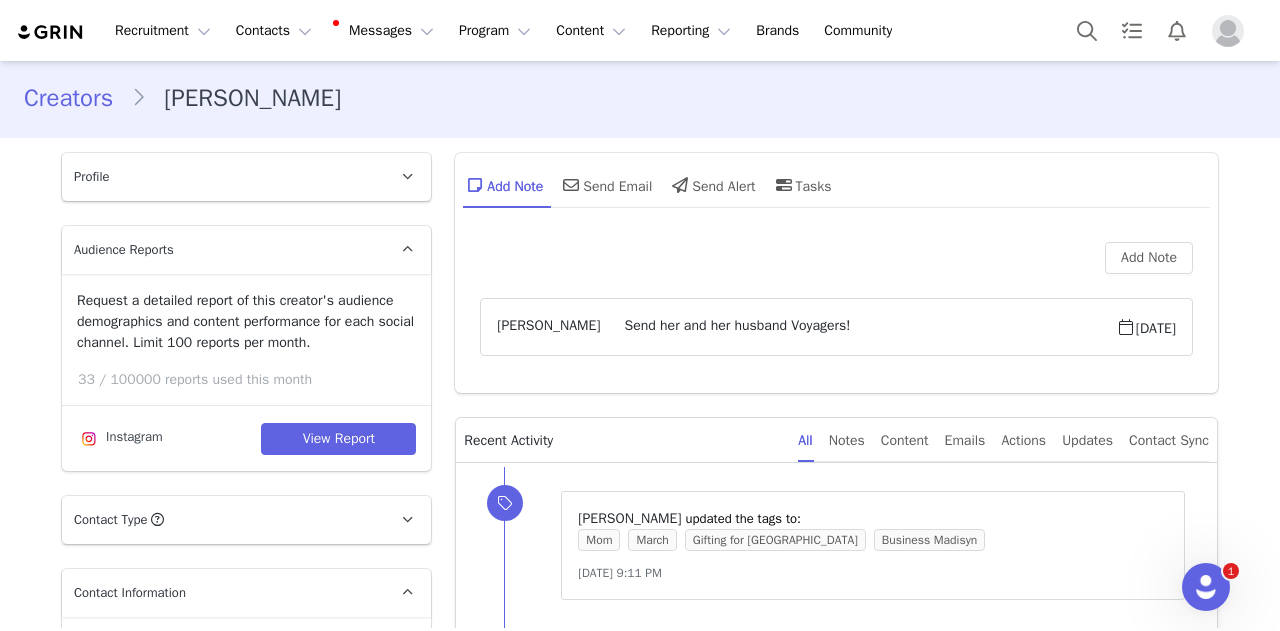scroll, scrollTop: 0, scrollLeft: 0, axis: both 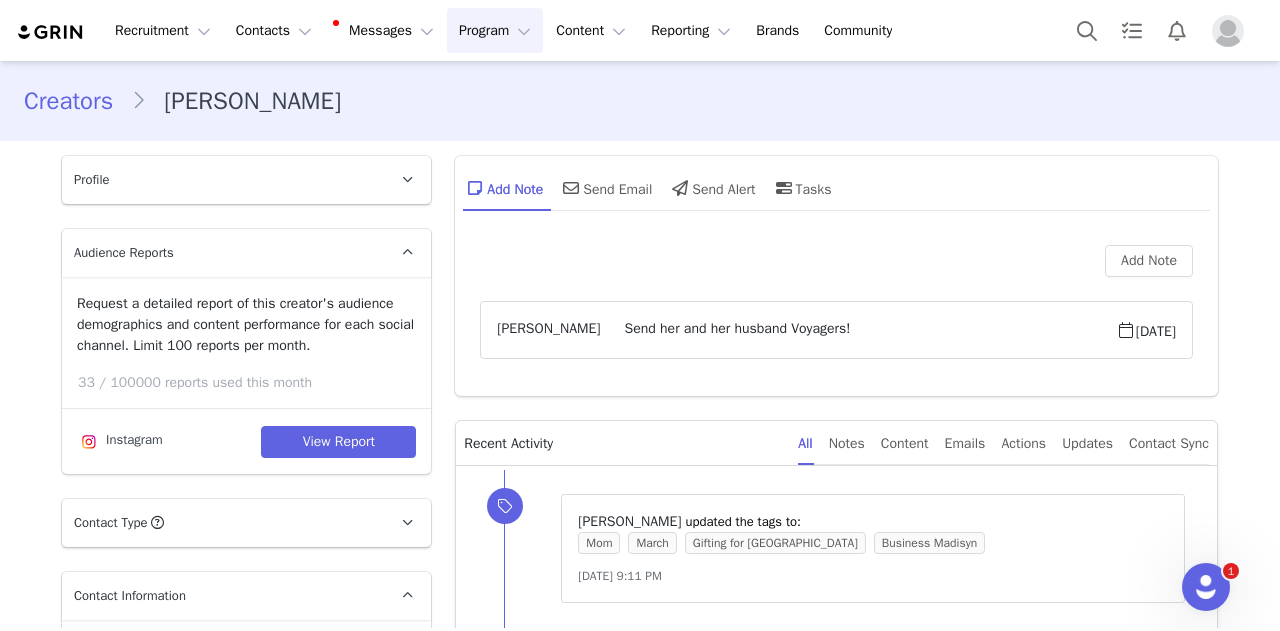 click on "Program Program" at bounding box center (495, 30) 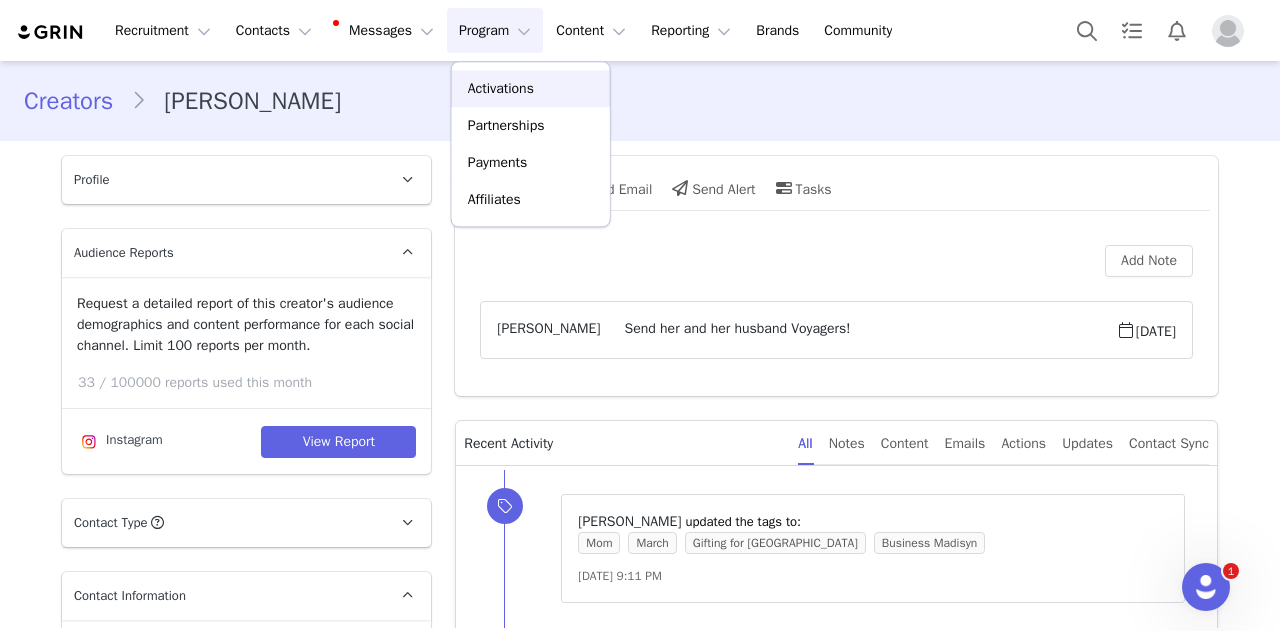click on "Activations" at bounding box center (501, 88) 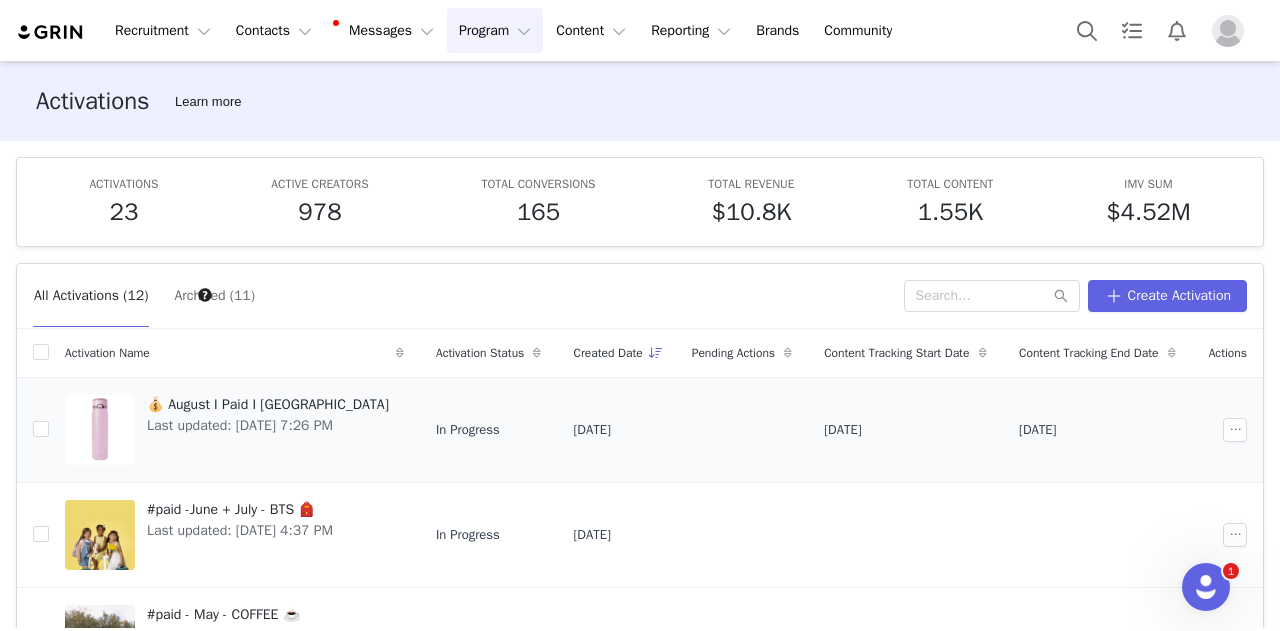 click on "💰 August I Paid I [GEOGRAPHIC_DATA]" at bounding box center [268, 404] 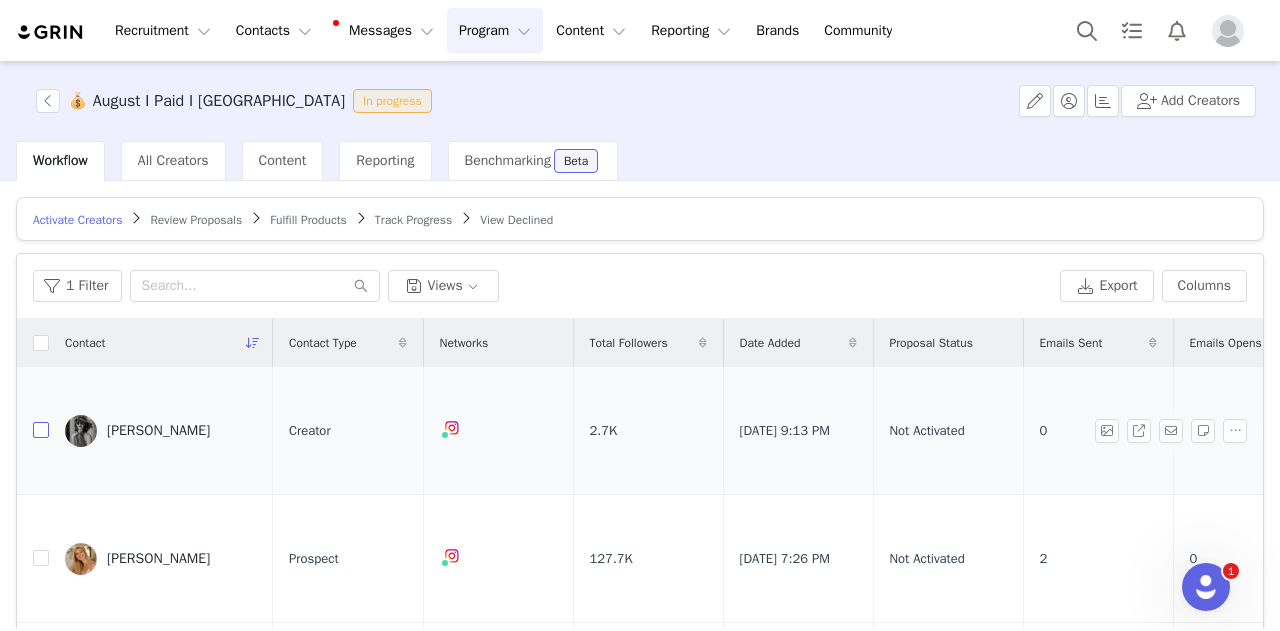 click at bounding box center [41, 430] 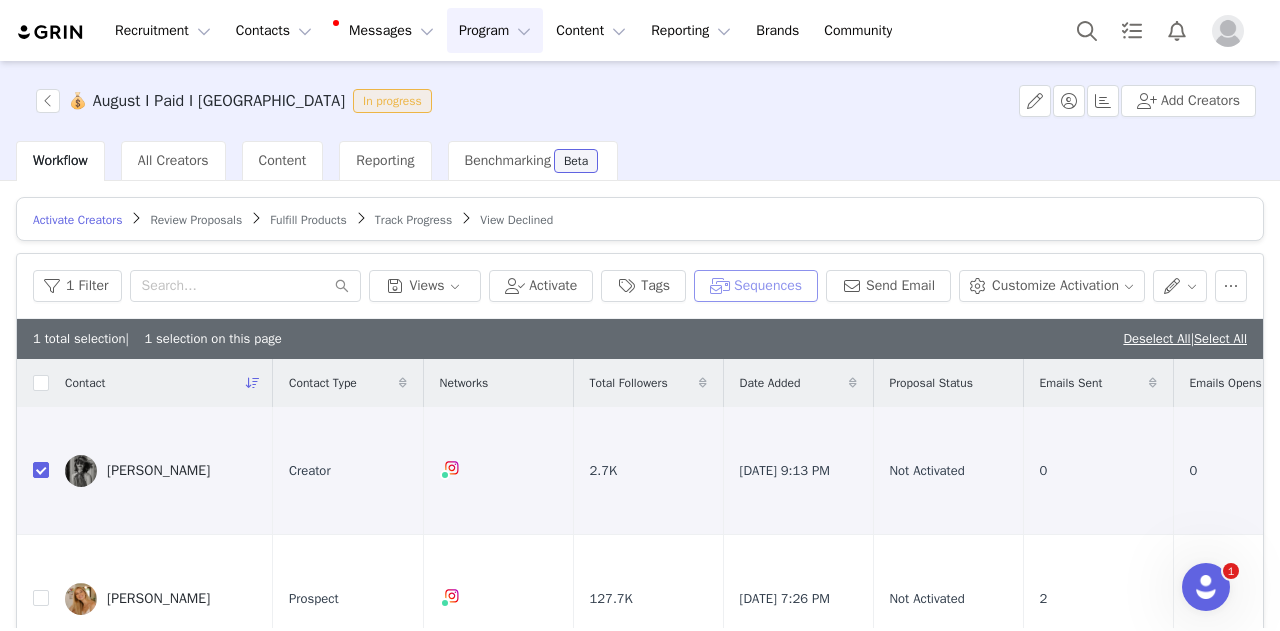click on "Sequences" at bounding box center (756, 286) 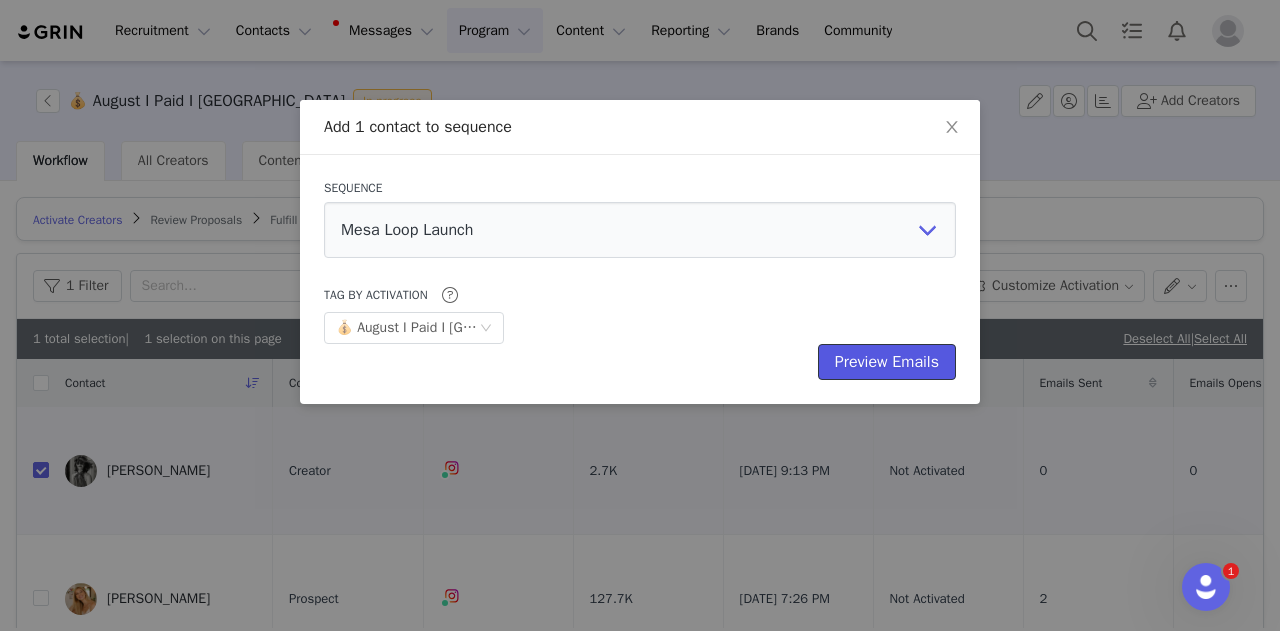 click on "Preview Emails" at bounding box center (887, 362) 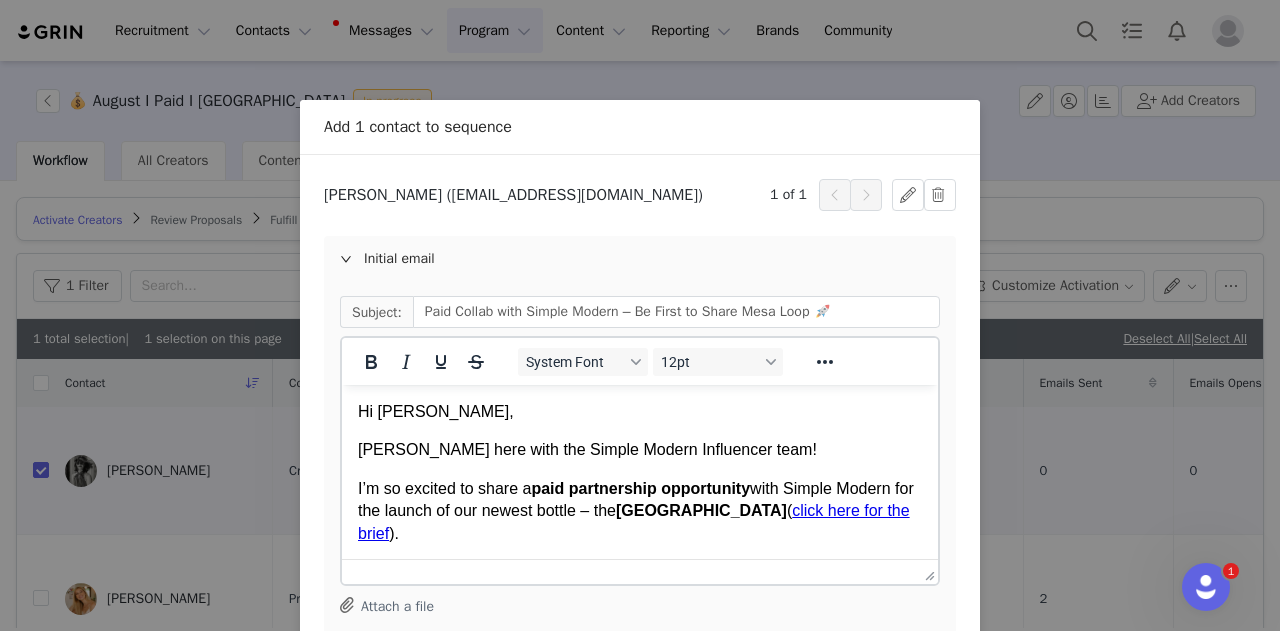 scroll, scrollTop: 0, scrollLeft: 0, axis: both 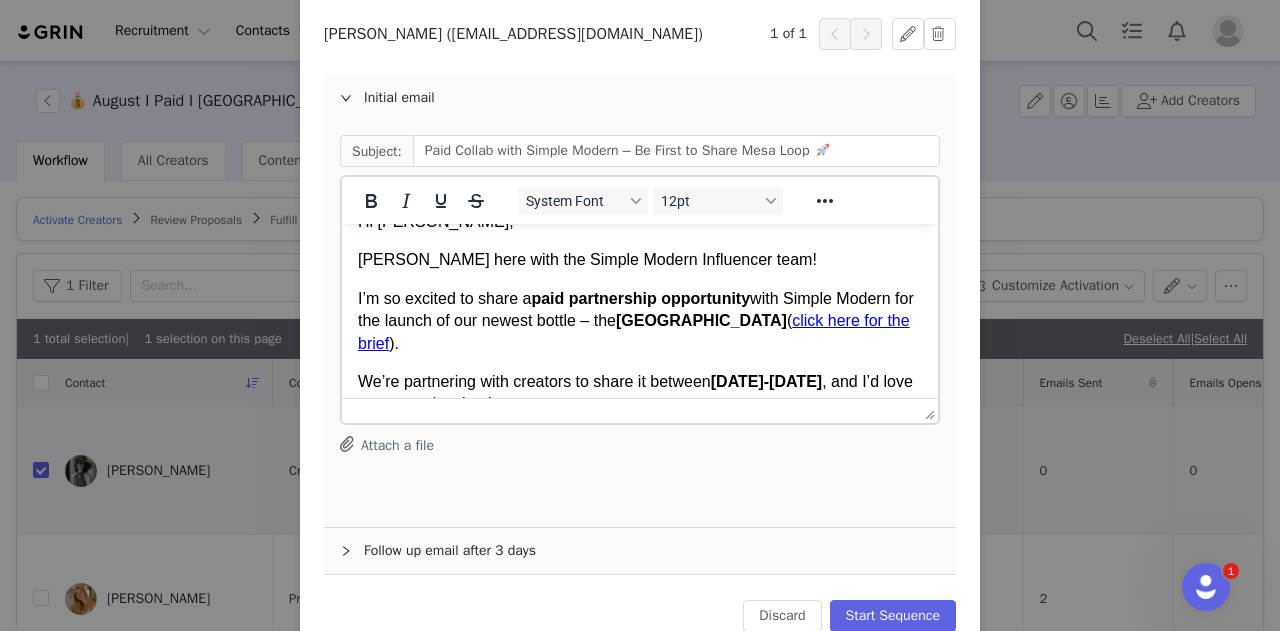 click on "Hi [PERSON_NAME], [PERSON_NAME] here with the Simple Modern Influencer team!  I’m so excited to share a  paid partnership opportunity  with Simple Modern for the launch of our newest bottle – the  Mesa Loop  ( click here for the brief ). We’re partnering with creators to share it between  [DATE]-[DATE] , and I’d love to get you involved. If you have a media kit or any analytic insights, feel free to send those over. Let me know if you’re interested and we'd love to chat more about deliverables and get aligned on budget. Cheers! [PERSON_NAME]  Influencer Team Simple Modern" at bounding box center (640, 420) 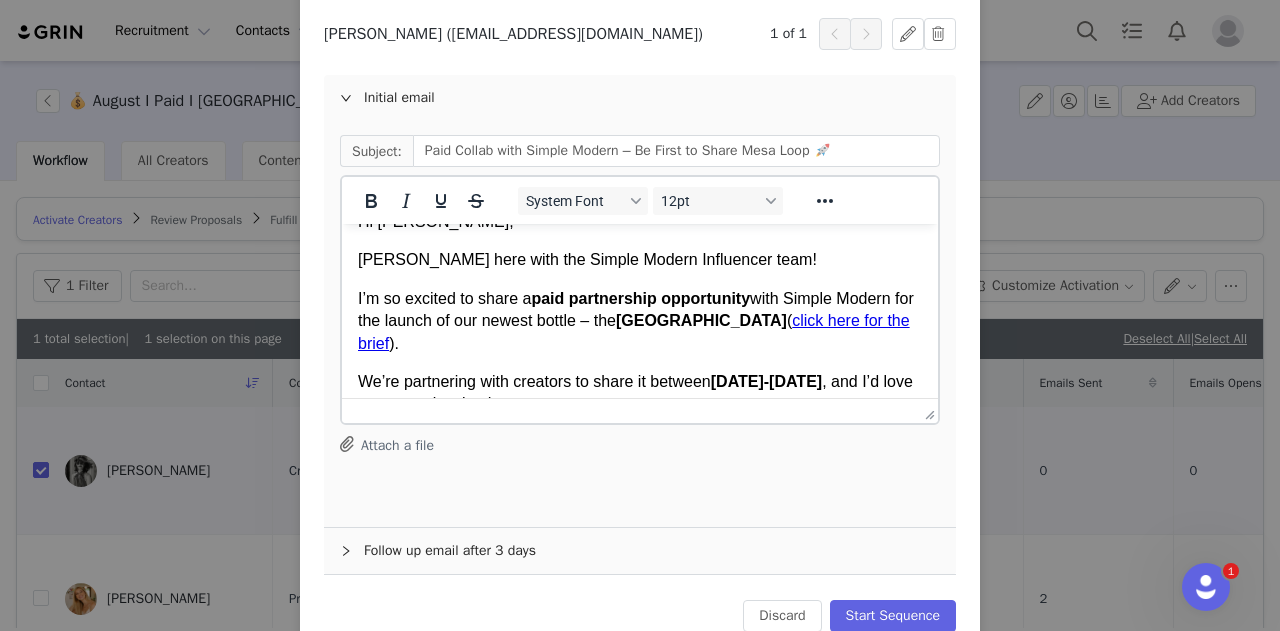 click on "Hi [PERSON_NAME], [PERSON_NAME] here with the Simple Modern Influencer team!  I’m so excited to share a  paid partnership opportunity  with Simple Modern for the launch of our newest bottle – the  Mesa Loop  ( click here for the brief ). We’re partnering with creators to share it between  [DATE]-[DATE] , and I’d love to get you involved. If you have a media kit or any analytic insights, feel free to send those over. Let me know if you’re interested and we'd love to chat more about deliverables and get aligned on budget. Cheers! [PERSON_NAME]  Influencer Team Simple Modern" at bounding box center [640, 420] 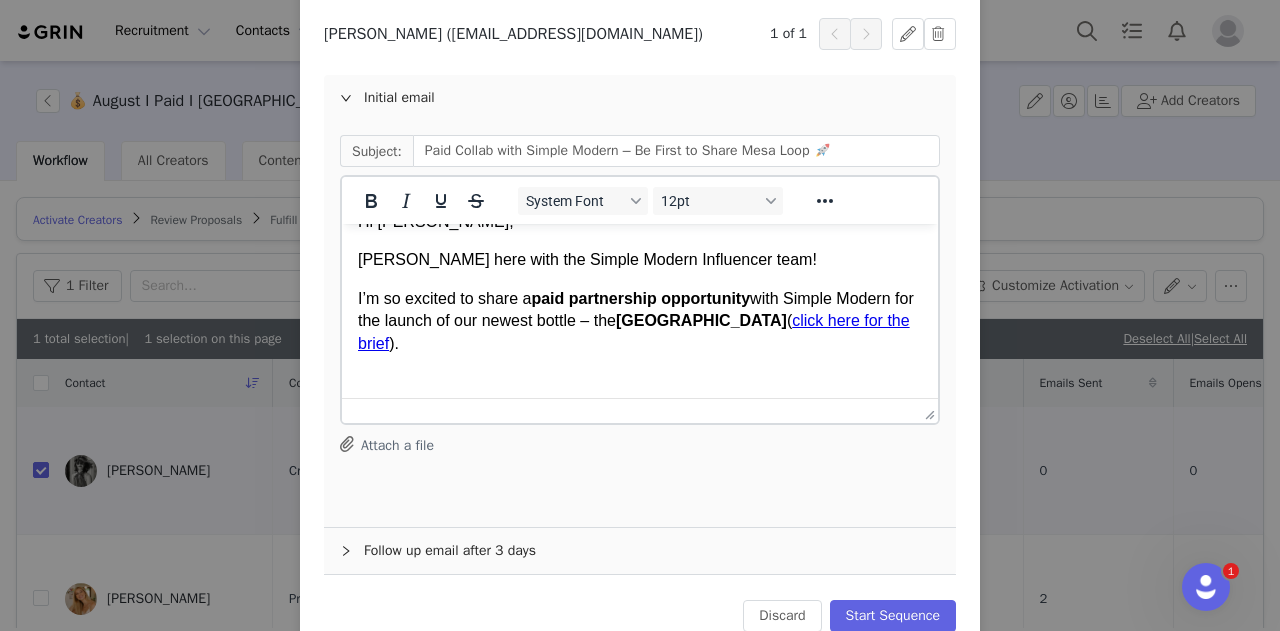 type 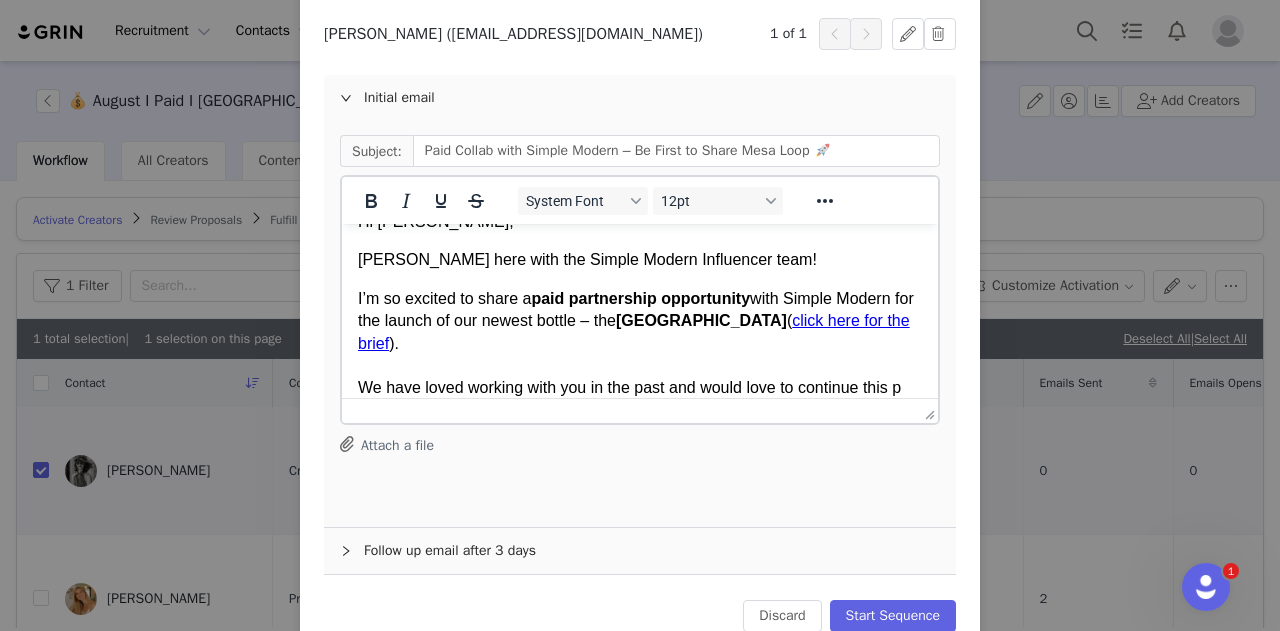 scroll, scrollTop: 30, scrollLeft: 0, axis: vertical 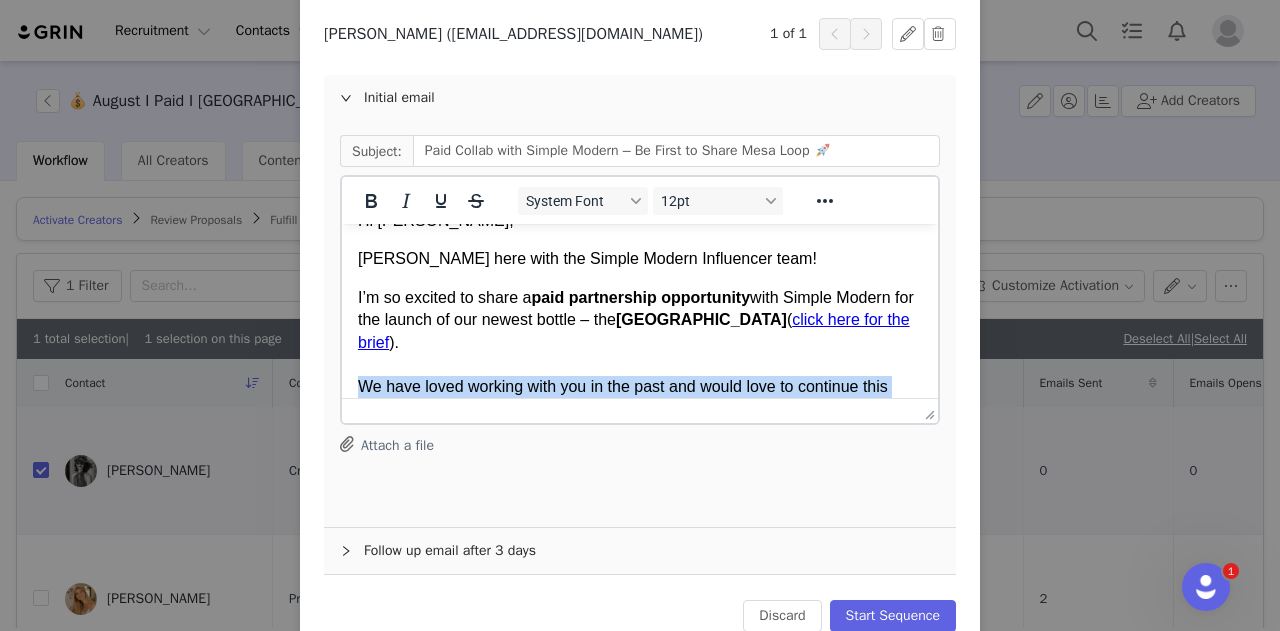 drag, startPoint x: 452, startPoint y: 389, endPoint x: 355, endPoint y: 365, distance: 99.92497 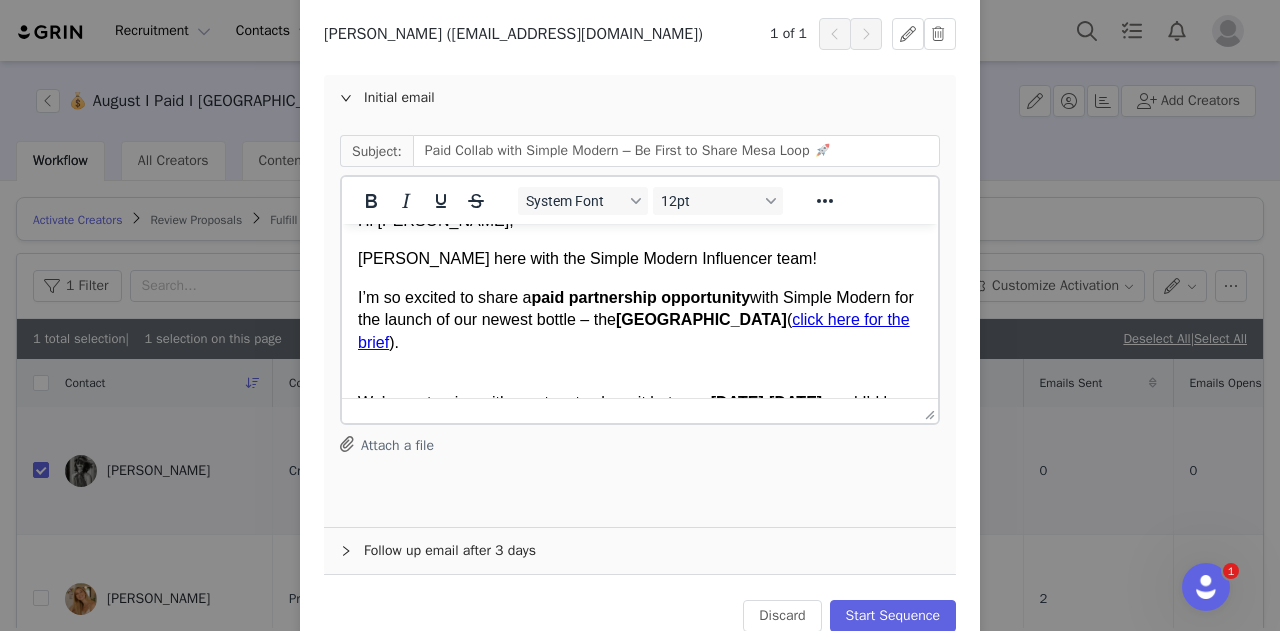 click on "[PERSON_NAME] here with the Simple Modern Influencer team!" at bounding box center [640, 259] 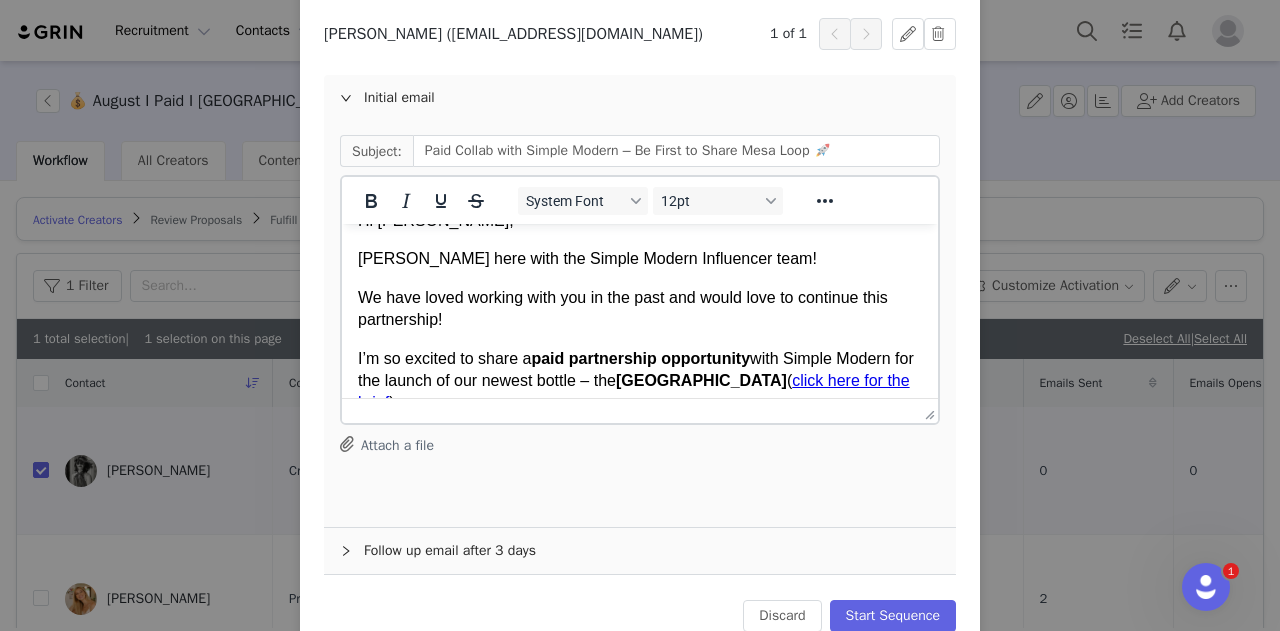 click on "We have loved working with you in the past and would love to continue this partnership!" at bounding box center (640, 309) 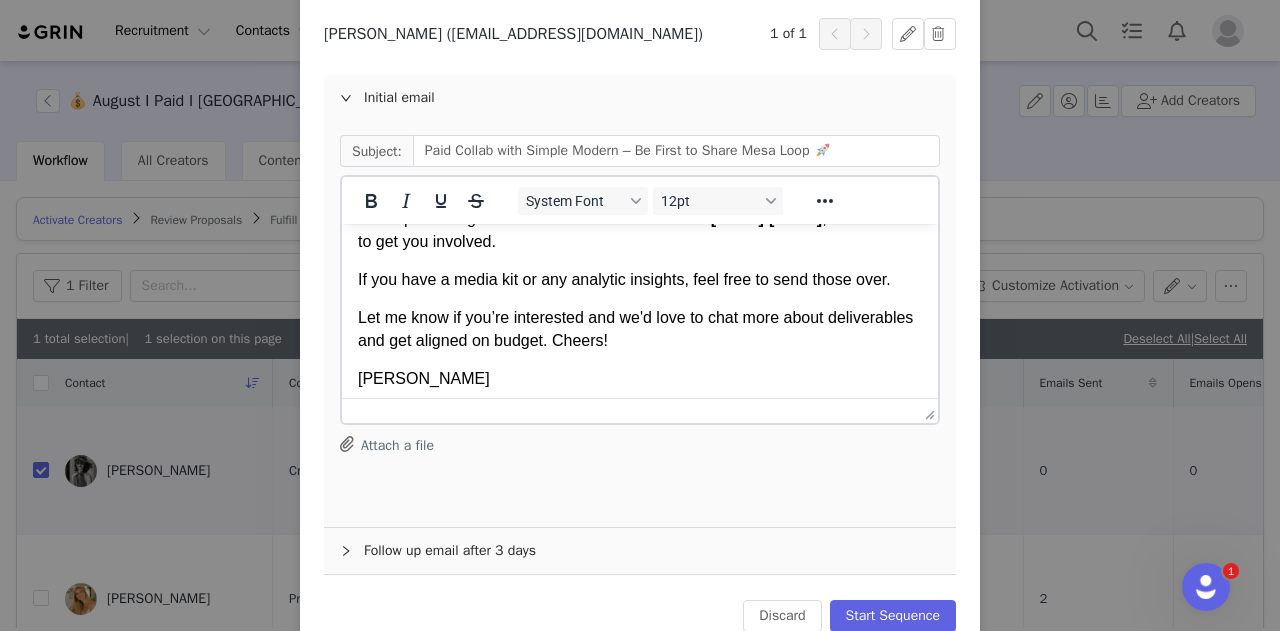 scroll, scrollTop: 338, scrollLeft: 0, axis: vertical 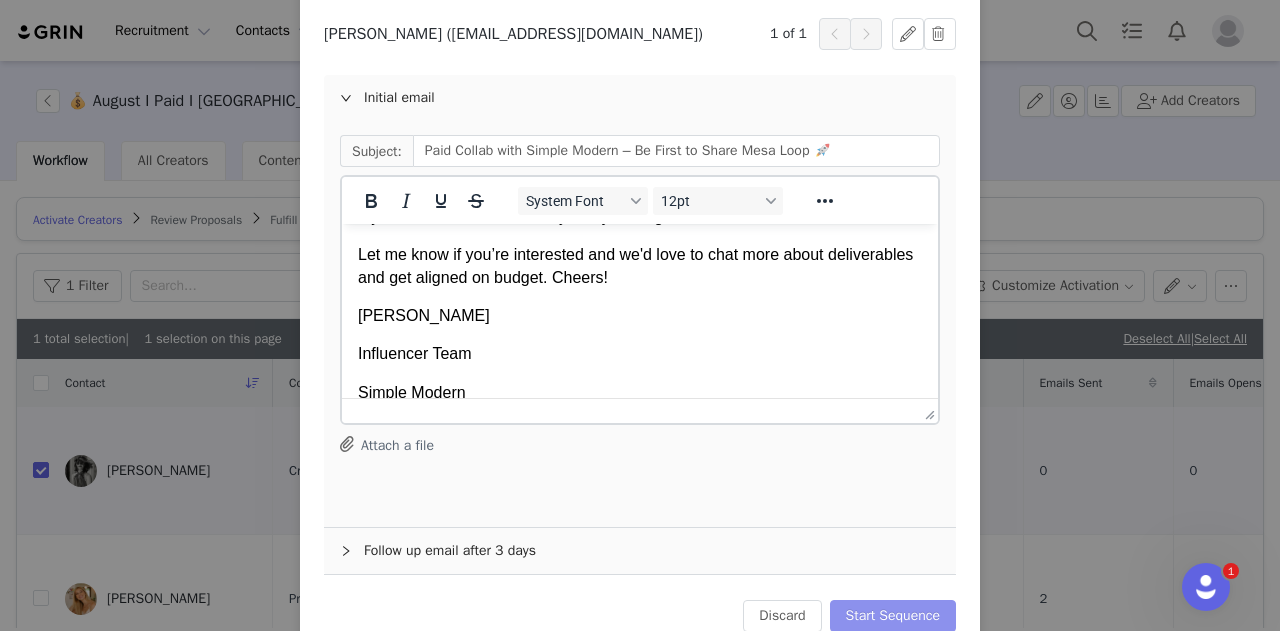 click on "Start Sequence" at bounding box center [893, 616] 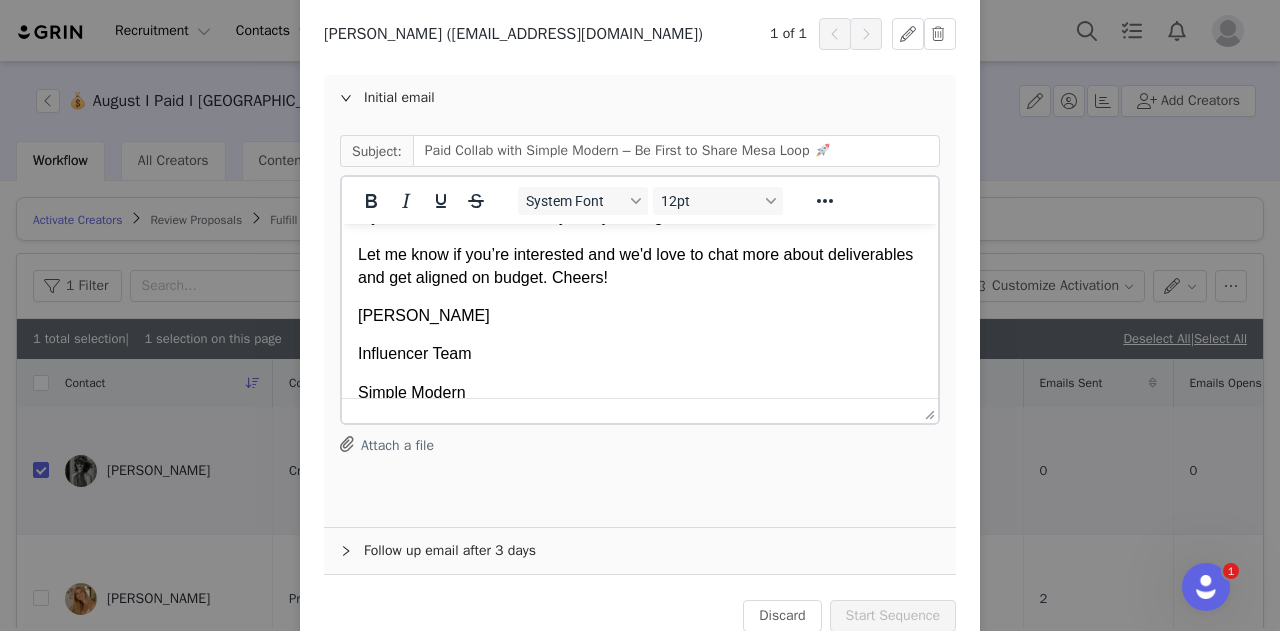 scroll, scrollTop: 0, scrollLeft: 0, axis: both 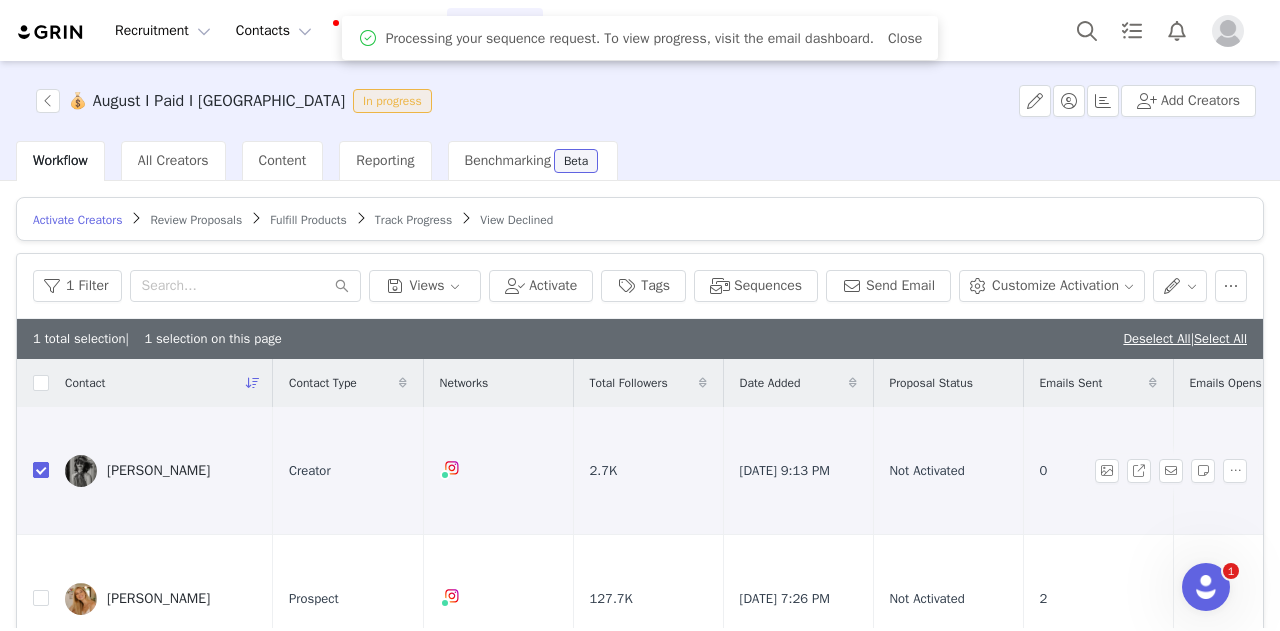 click at bounding box center [41, 470] 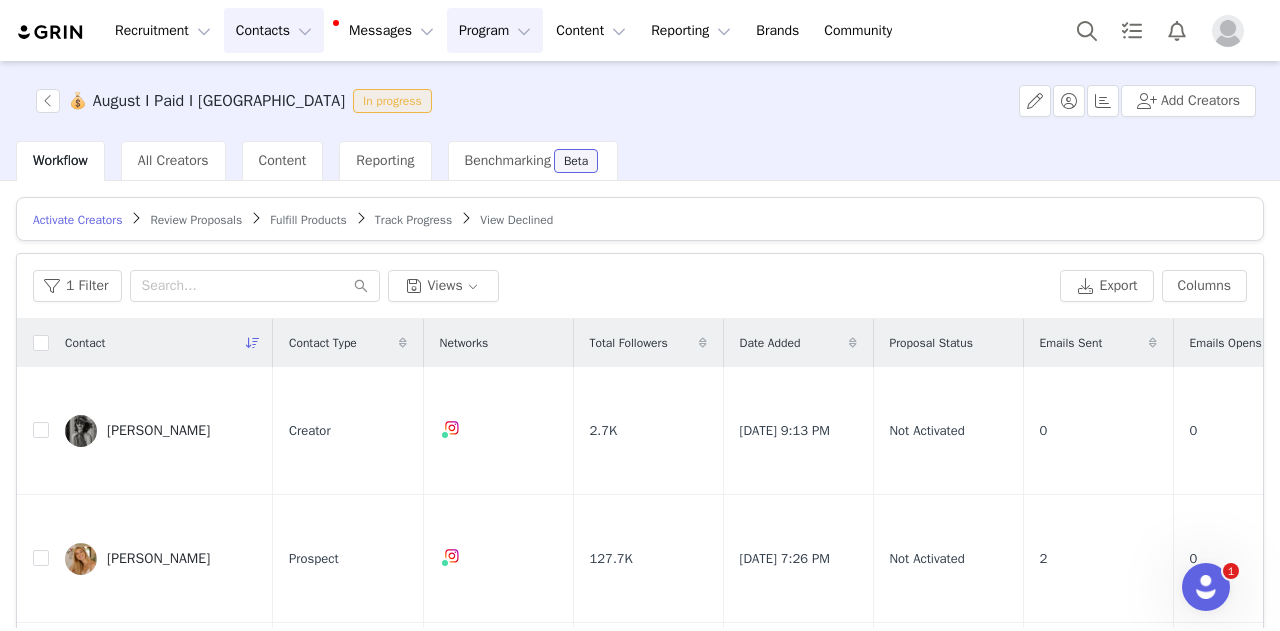 click on "Contacts Contacts" at bounding box center [274, 30] 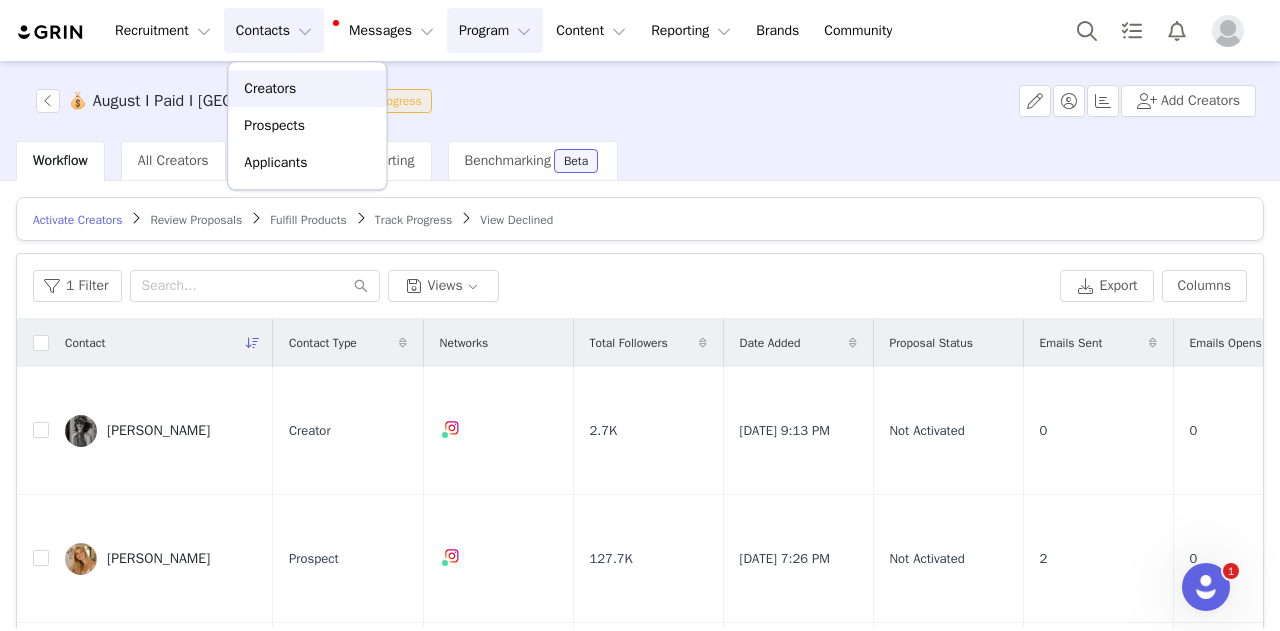 click on "Creators" at bounding box center (270, 88) 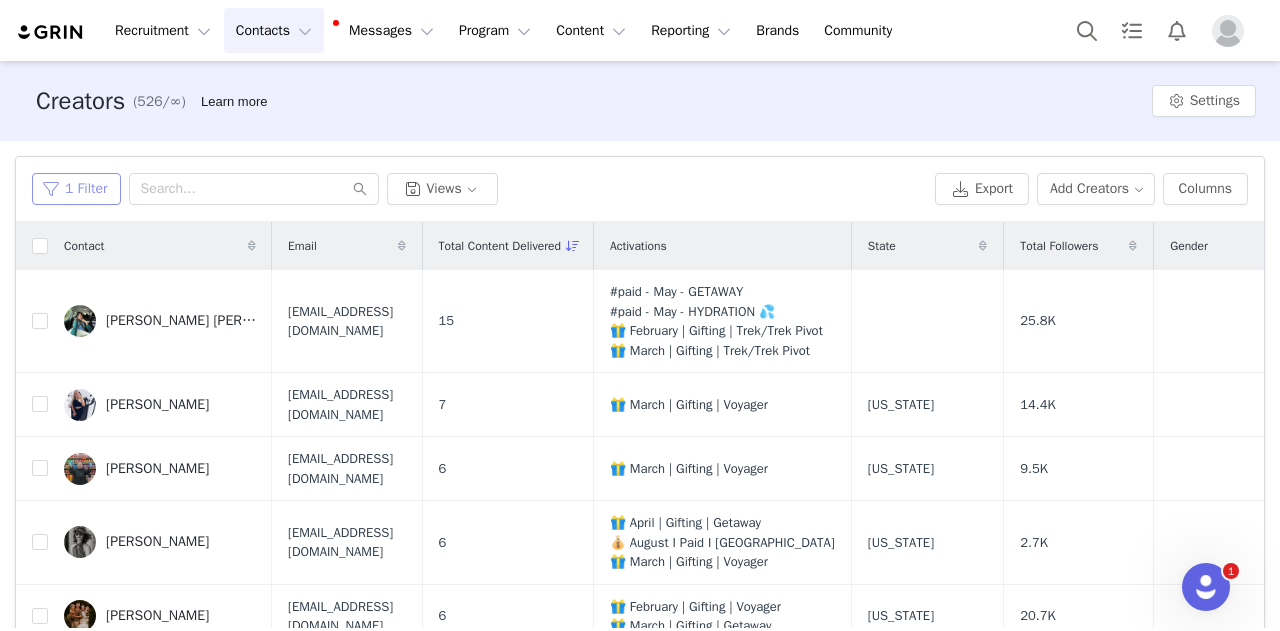 click on "1 Filter" at bounding box center (76, 189) 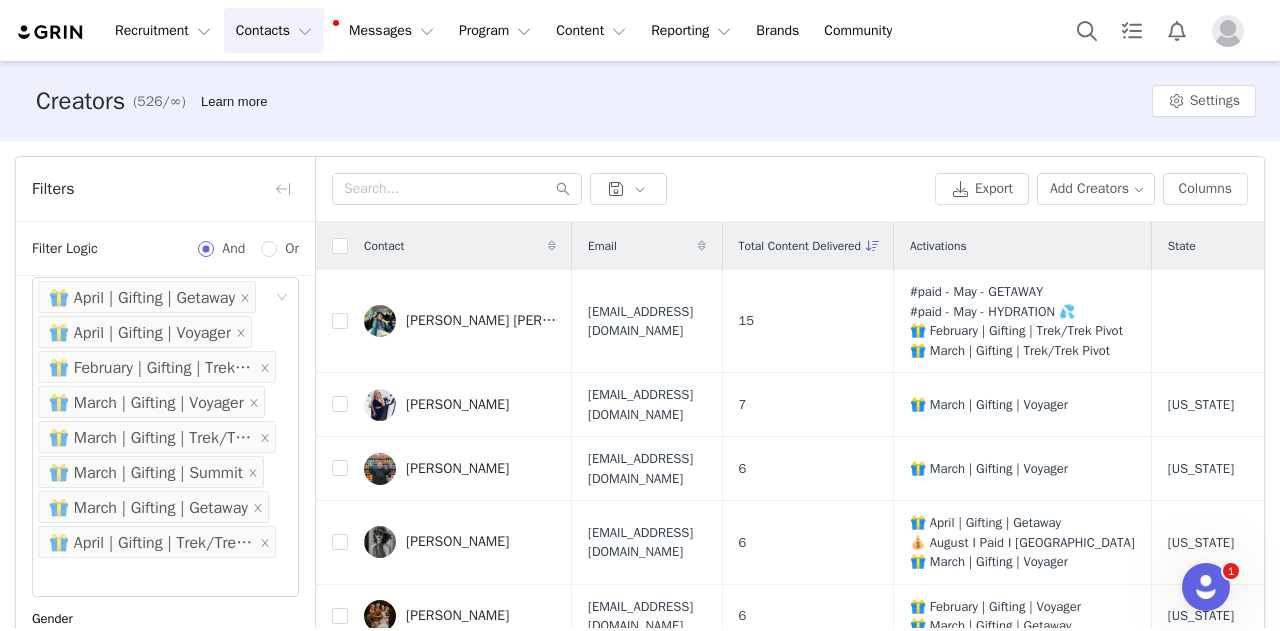 scroll, scrollTop: 433, scrollLeft: 0, axis: vertical 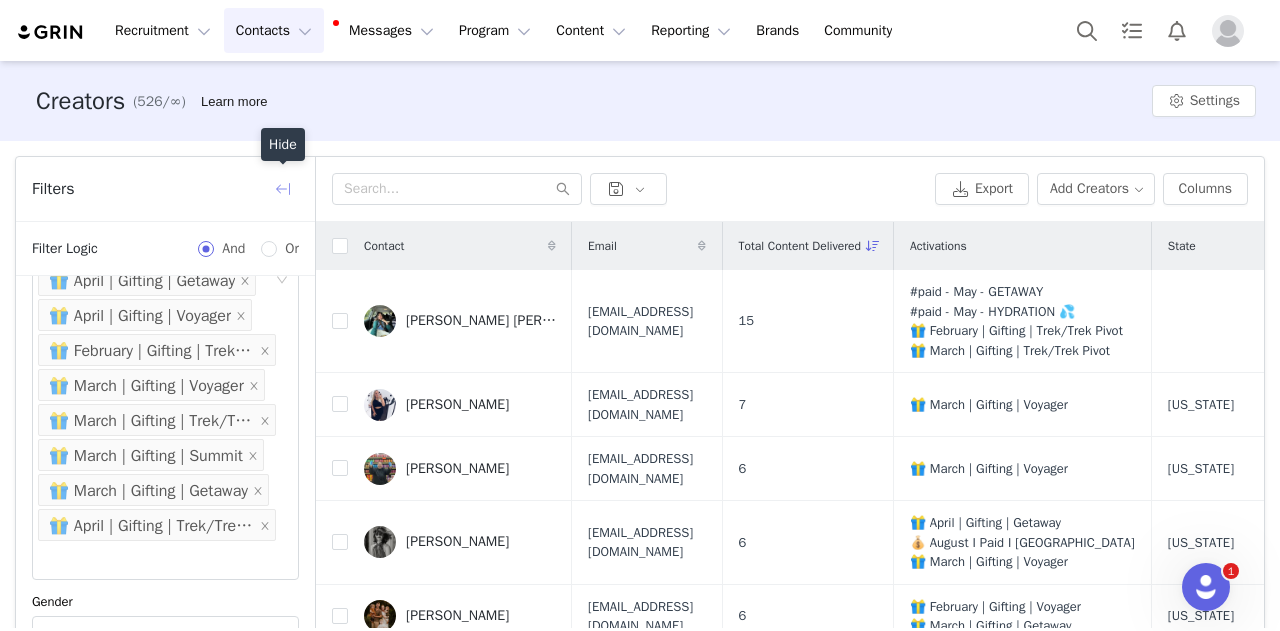 click at bounding box center (283, 189) 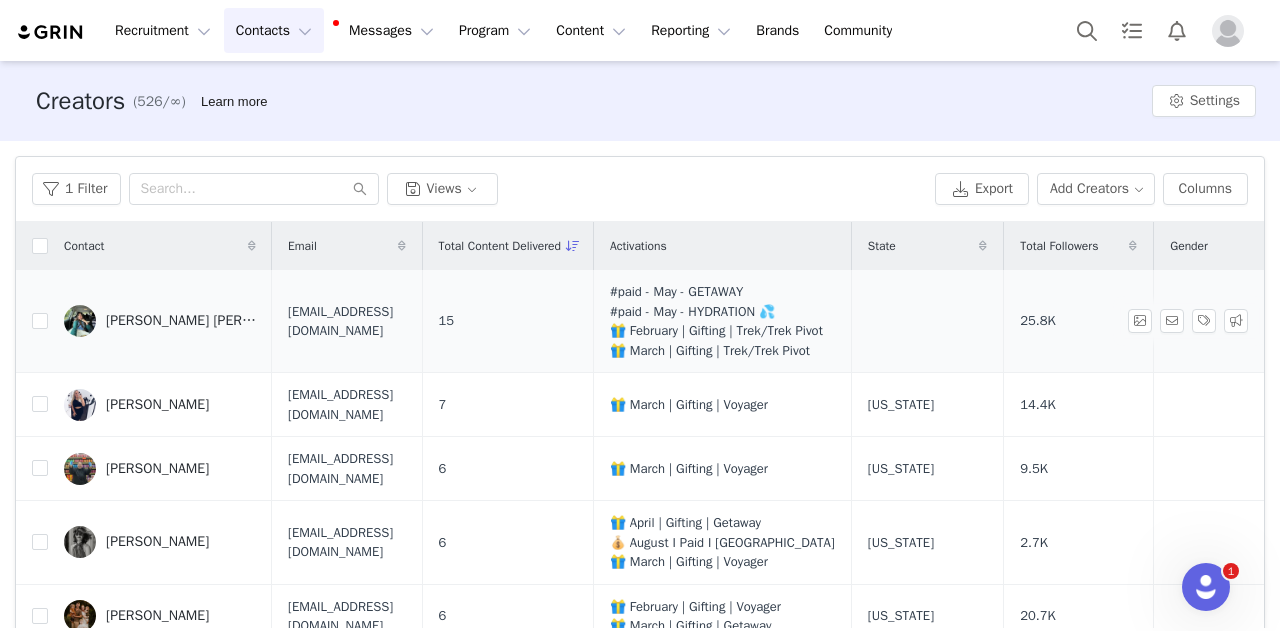 click on "[PERSON_NAME] [PERSON_NAME]" at bounding box center [181, 321] 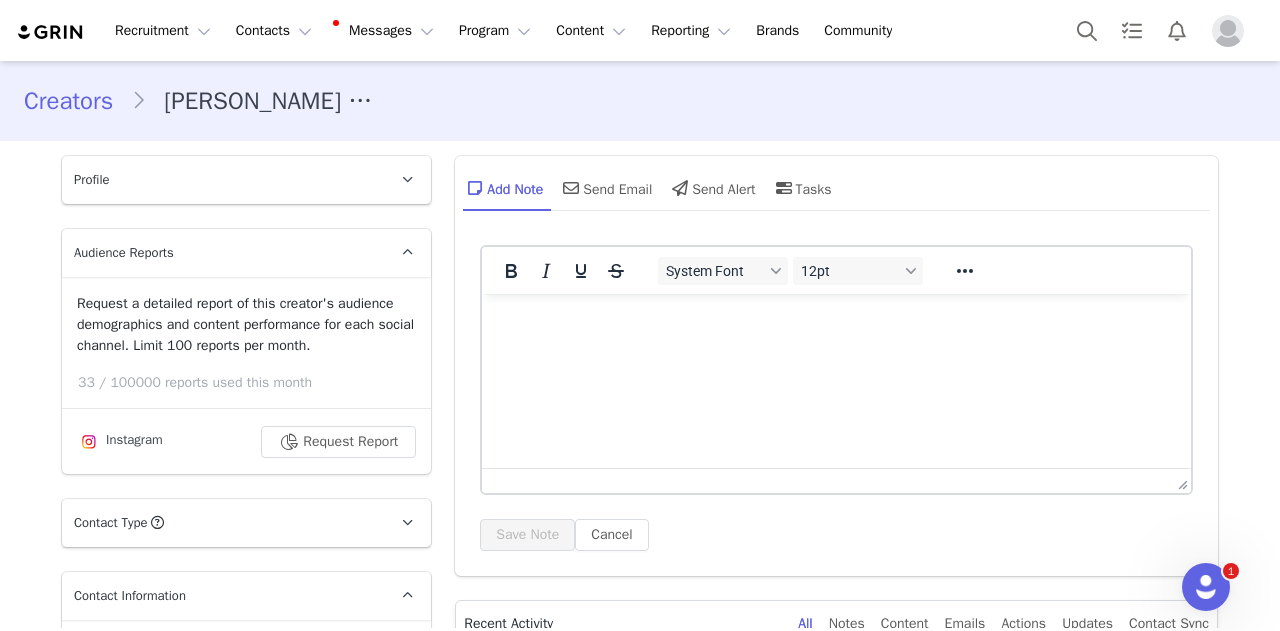 scroll, scrollTop: 0, scrollLeft: 0, axis: both 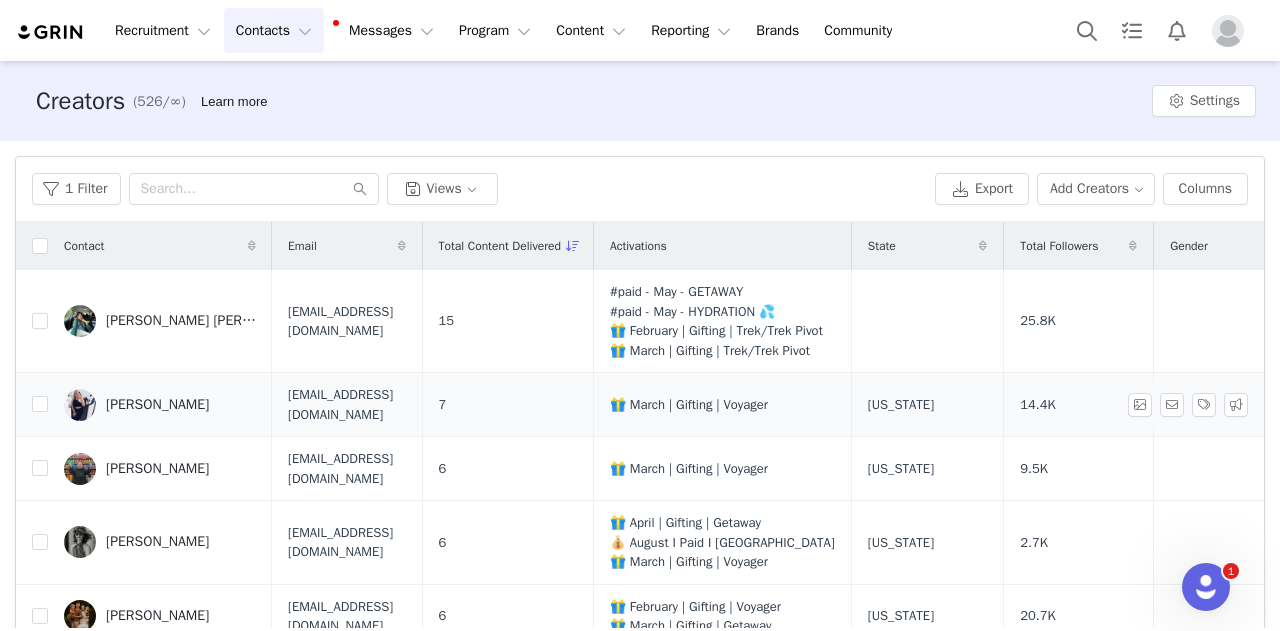 click on "[PERSON_NAME]" at bounding box center (157, 405) 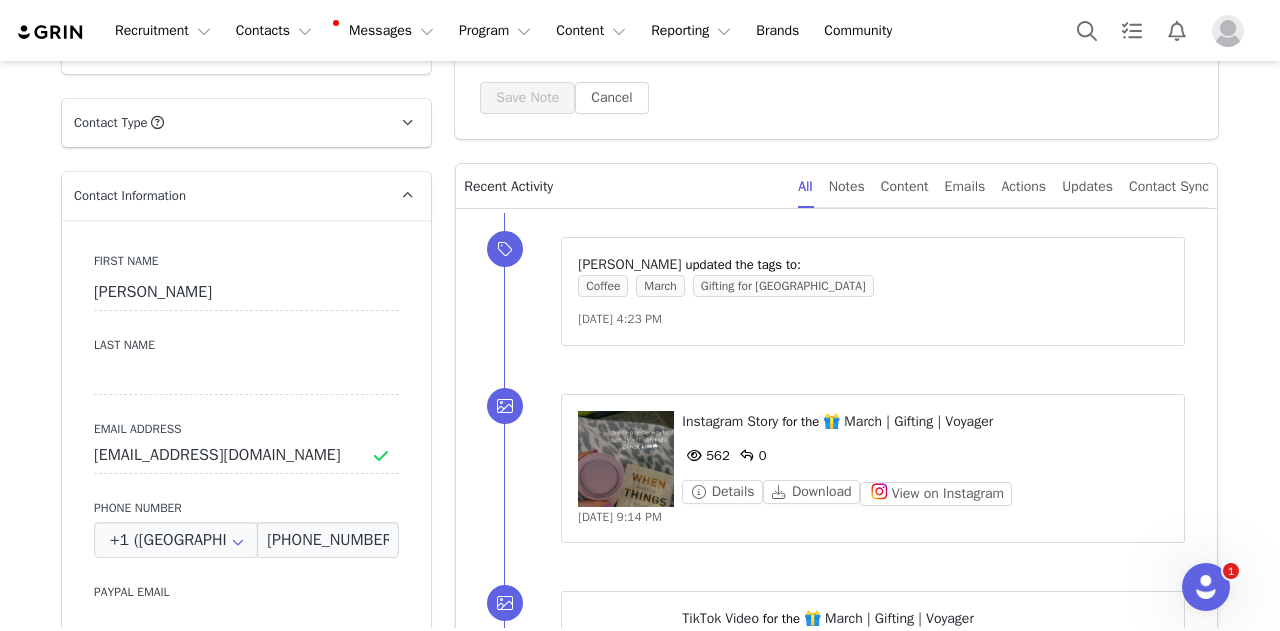 scroll, scrollTop: 1119, scrollLeft: 0, axis: vertical 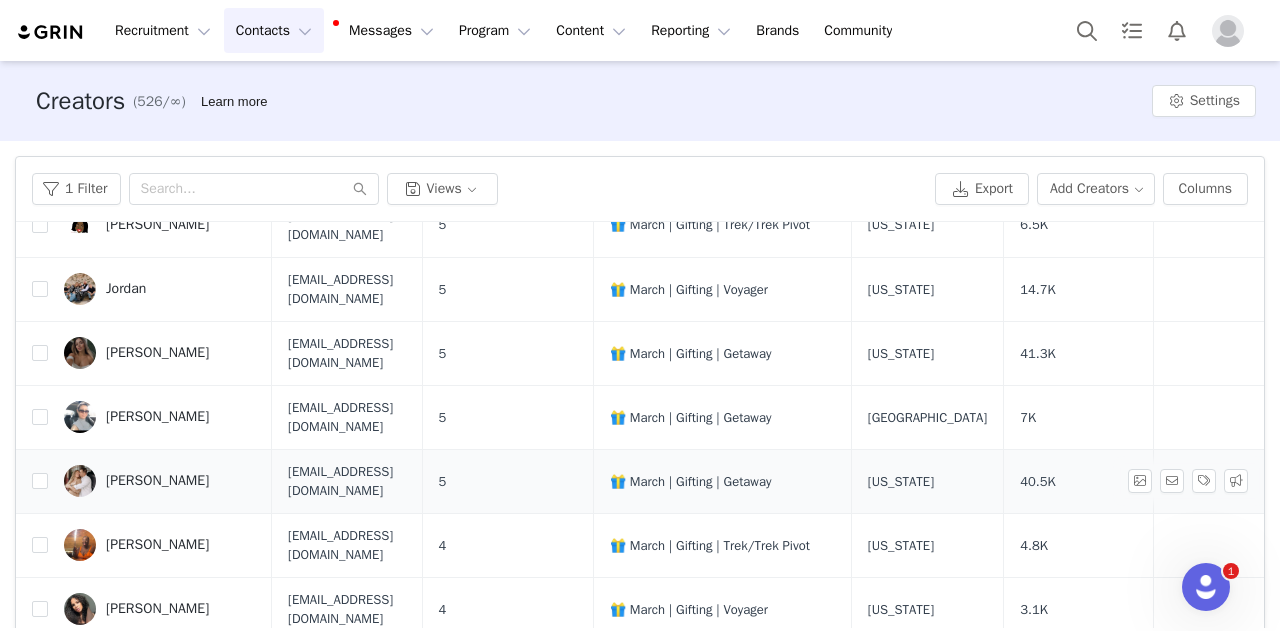 click on "[PERSON_NAME]" at bounding box center (157, 481) 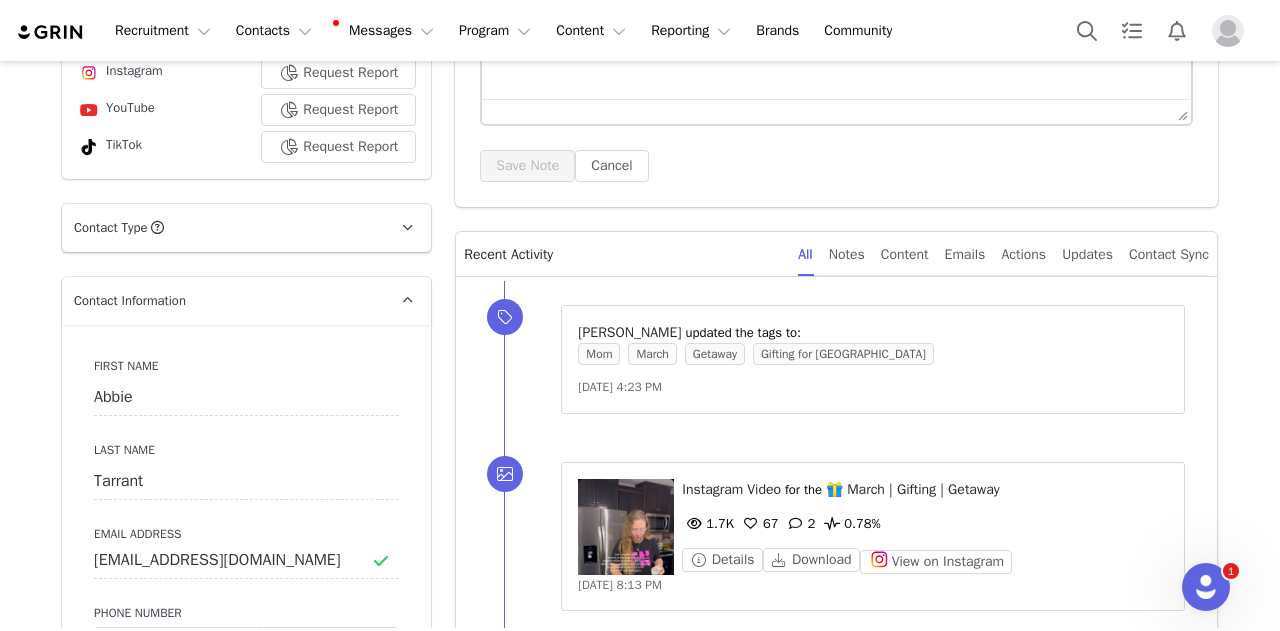 scroll, scrollTop: 567, scrollLeft: 0, axis: vertical 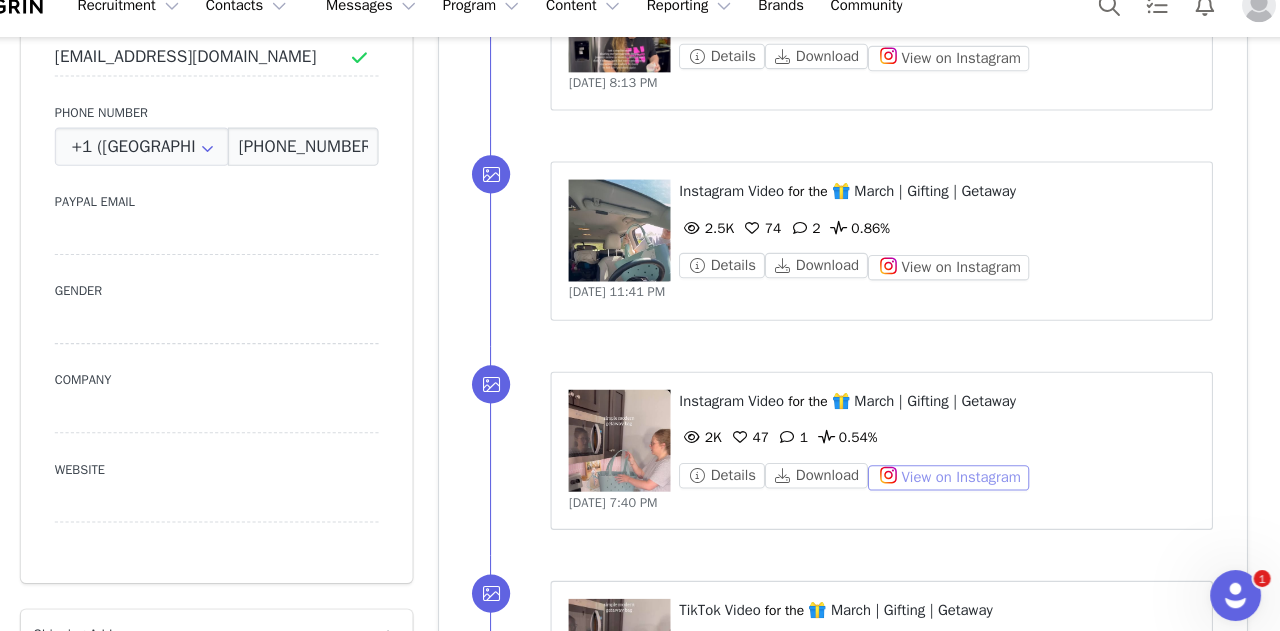 click on "View on Instagram" at bounding box center (936, 476) 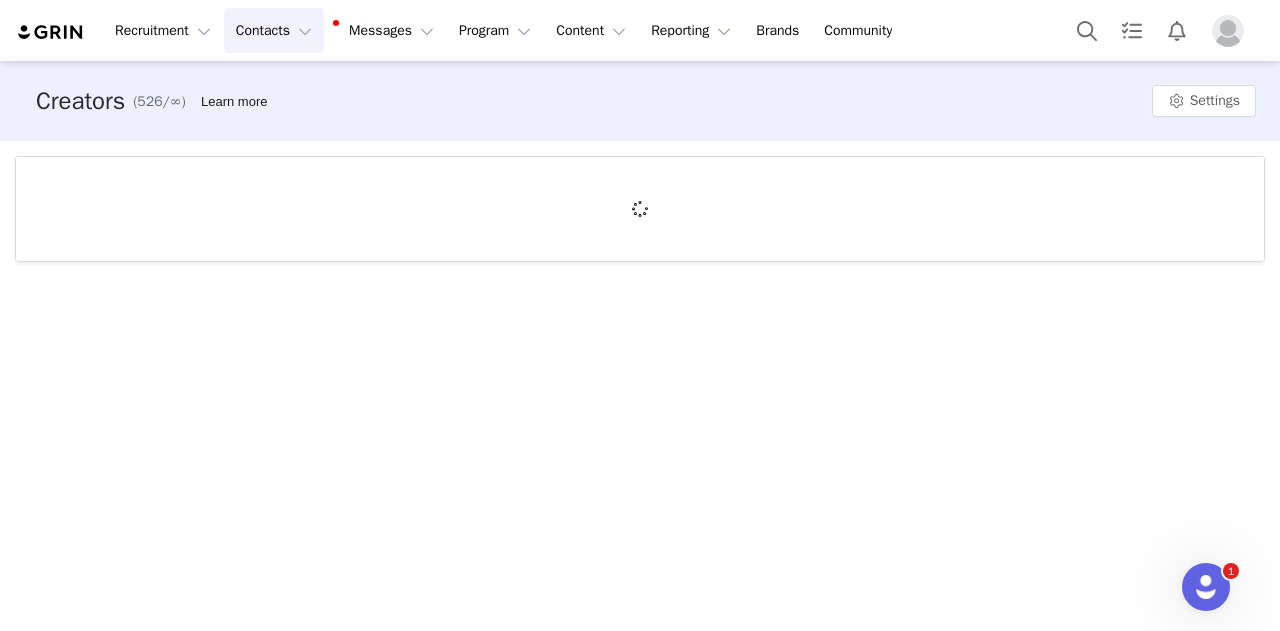 scroll, scrollTop: 0, scrollLeft: 0, axis: both 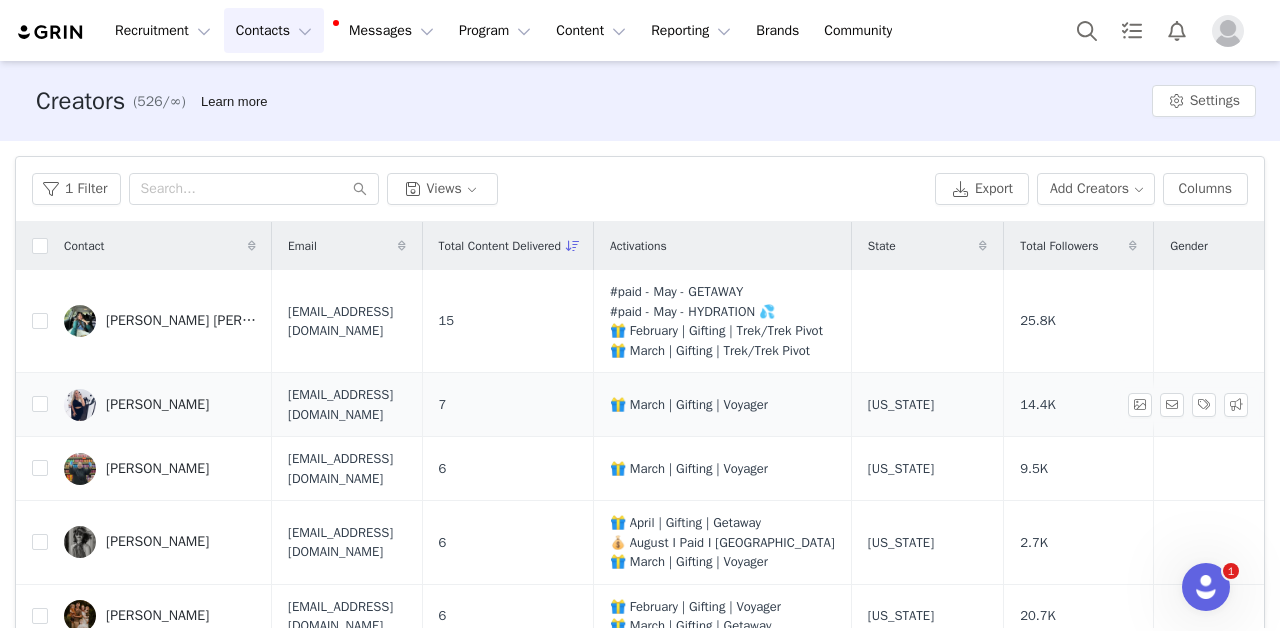 click on "[PERSON_NAME]" at bounding box center (157, 405) 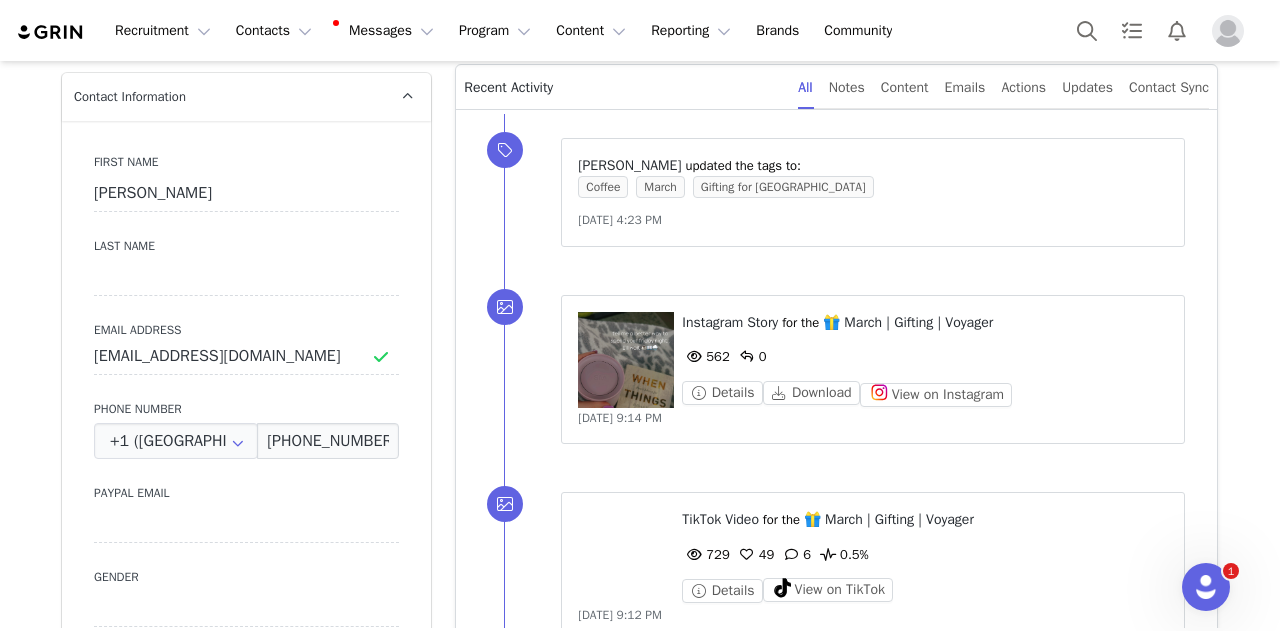 scroll, scrollTop: 545, scrollLeft: 0, axis: vertical 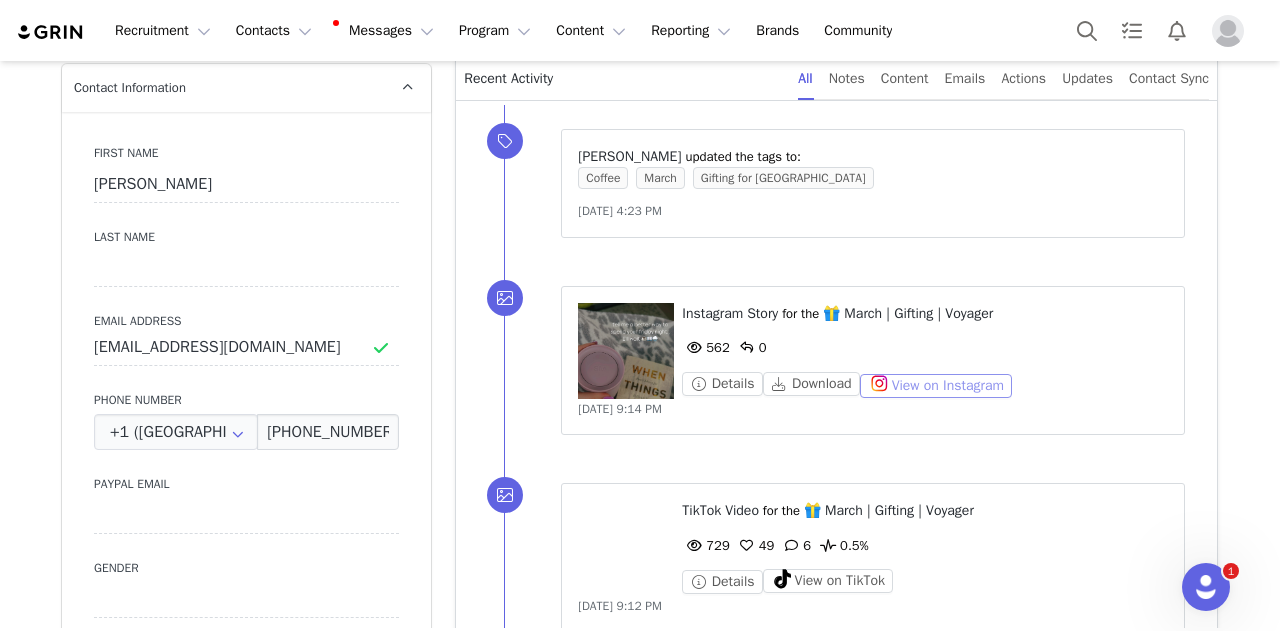 click on "View on Instagram" at bounding box center [936, 386] 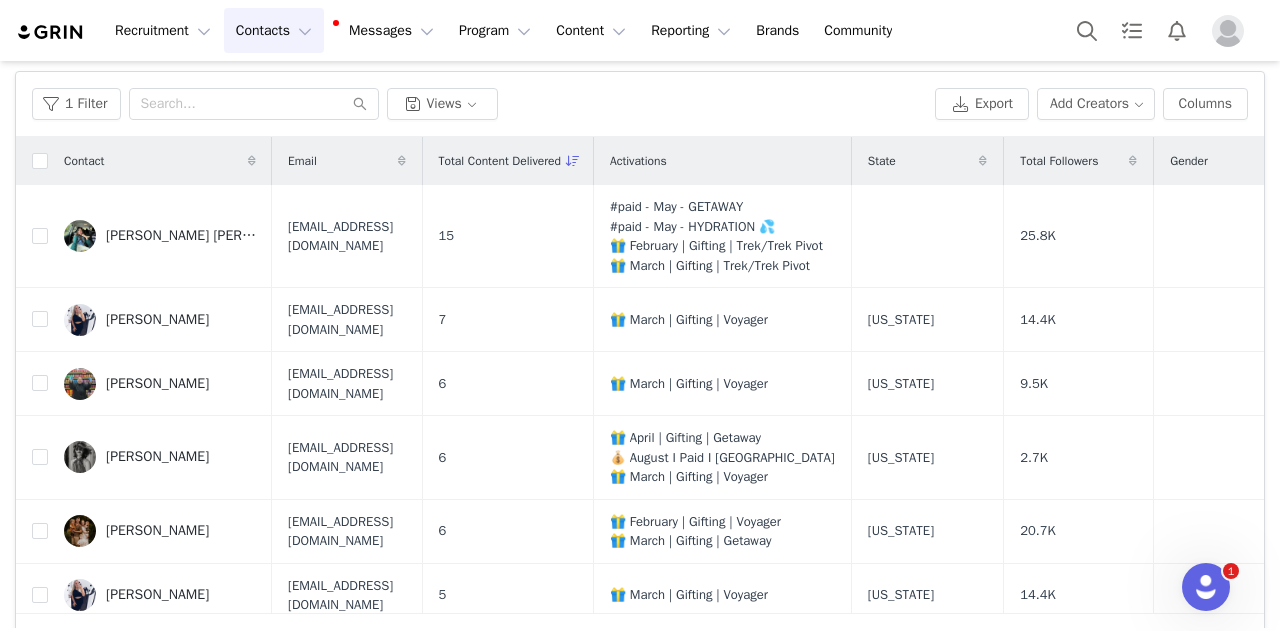 scroll, scrollTop: 109, scrollLeft: 0, axis: vertical 